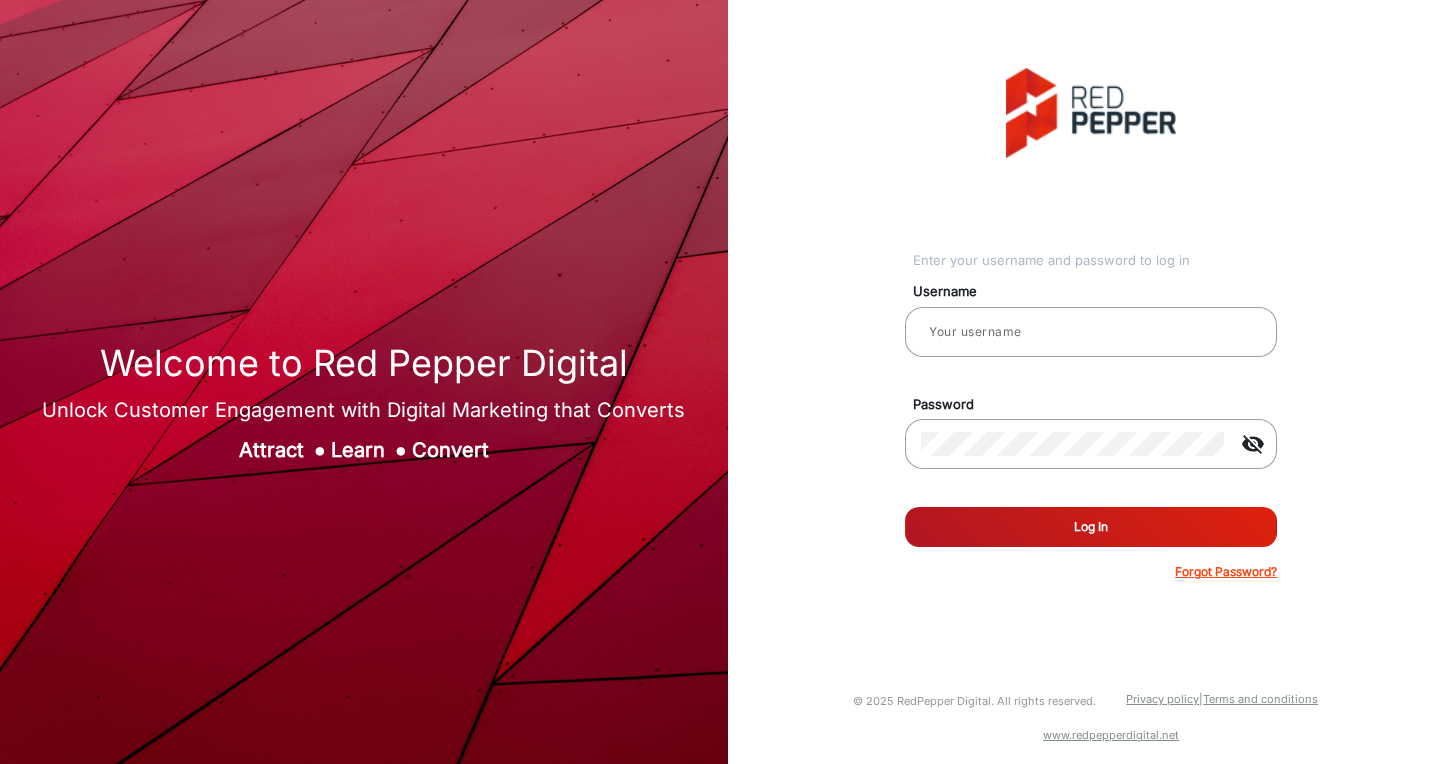 scroll, scrollTop: 0, scrollLeft: 0, axis: both 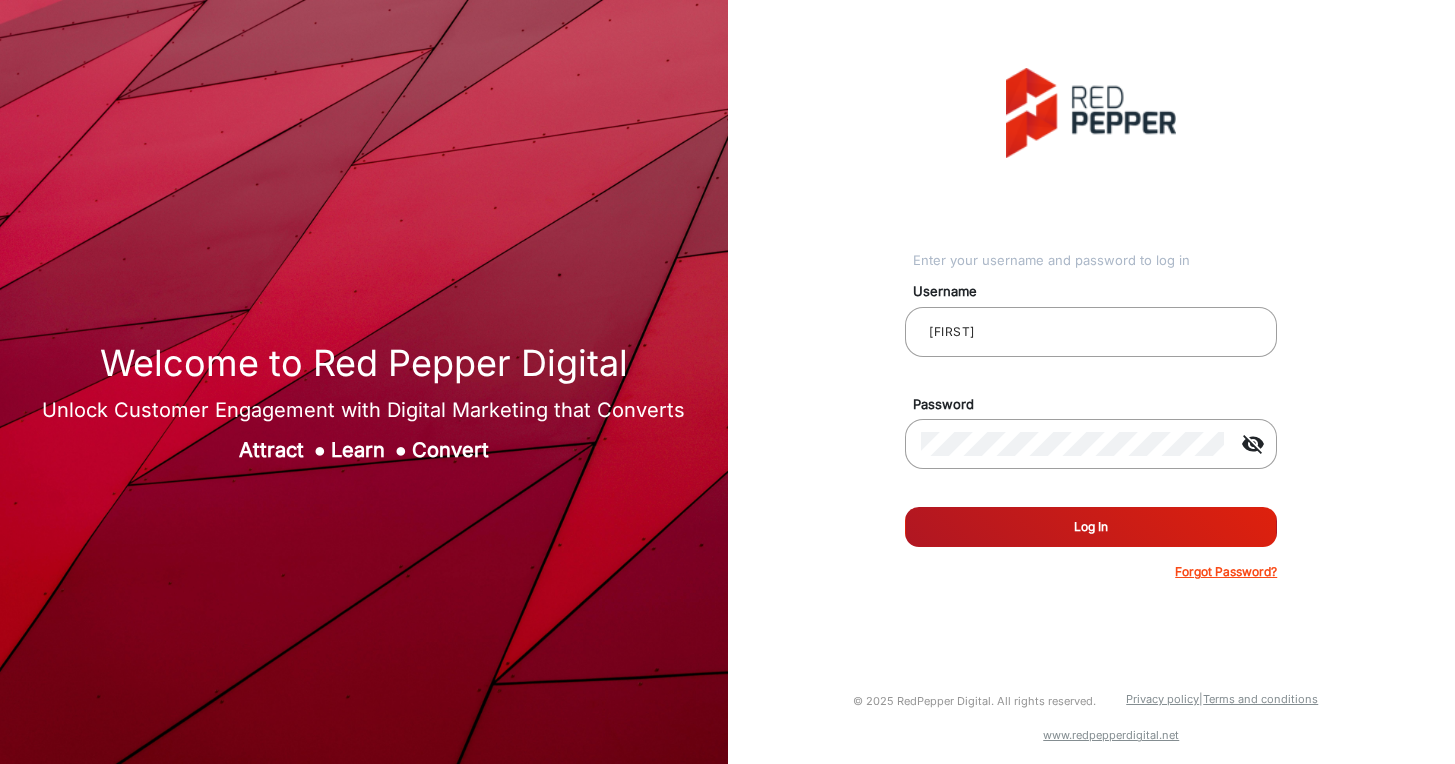 click on "Log In" 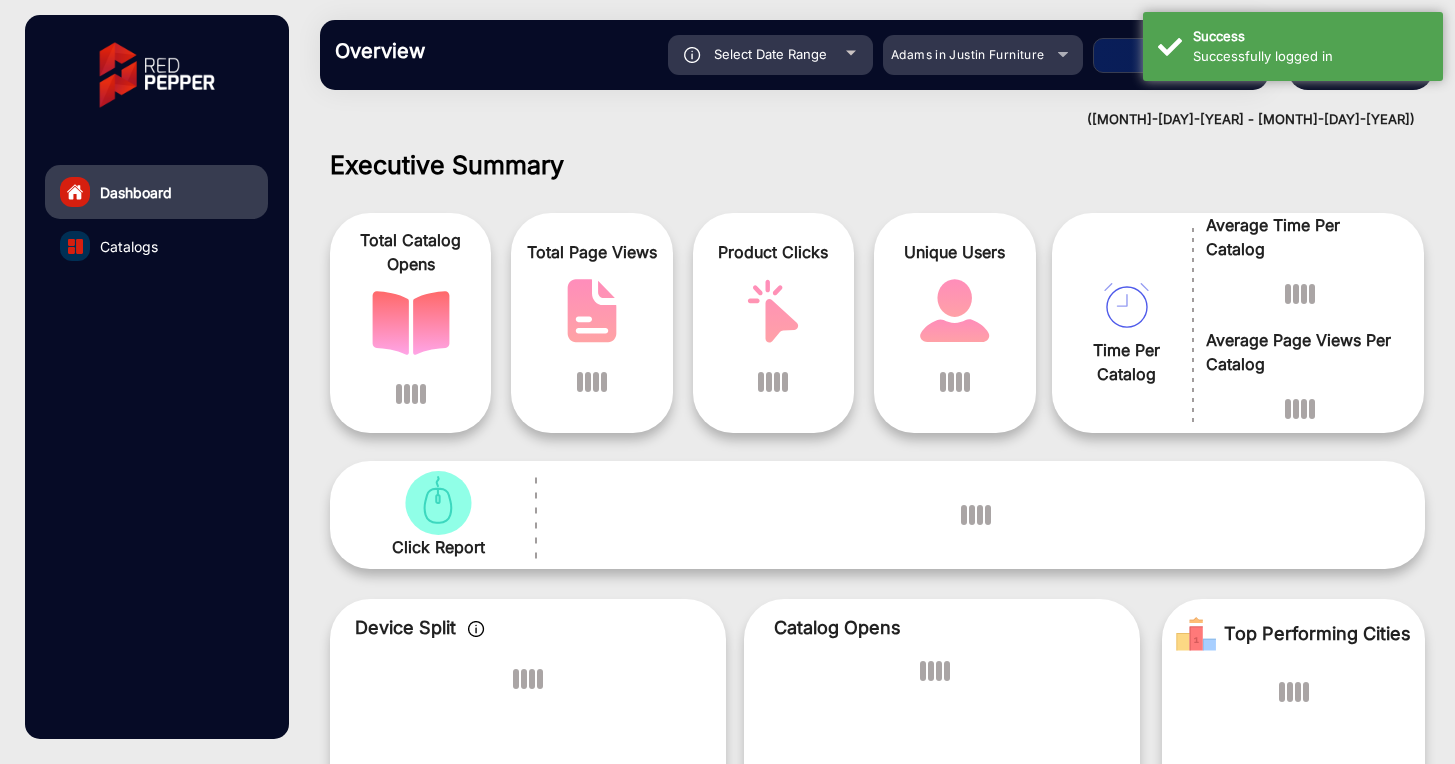 scroll, scrollTop: 15, scrollLeft: 0, axis: vertical 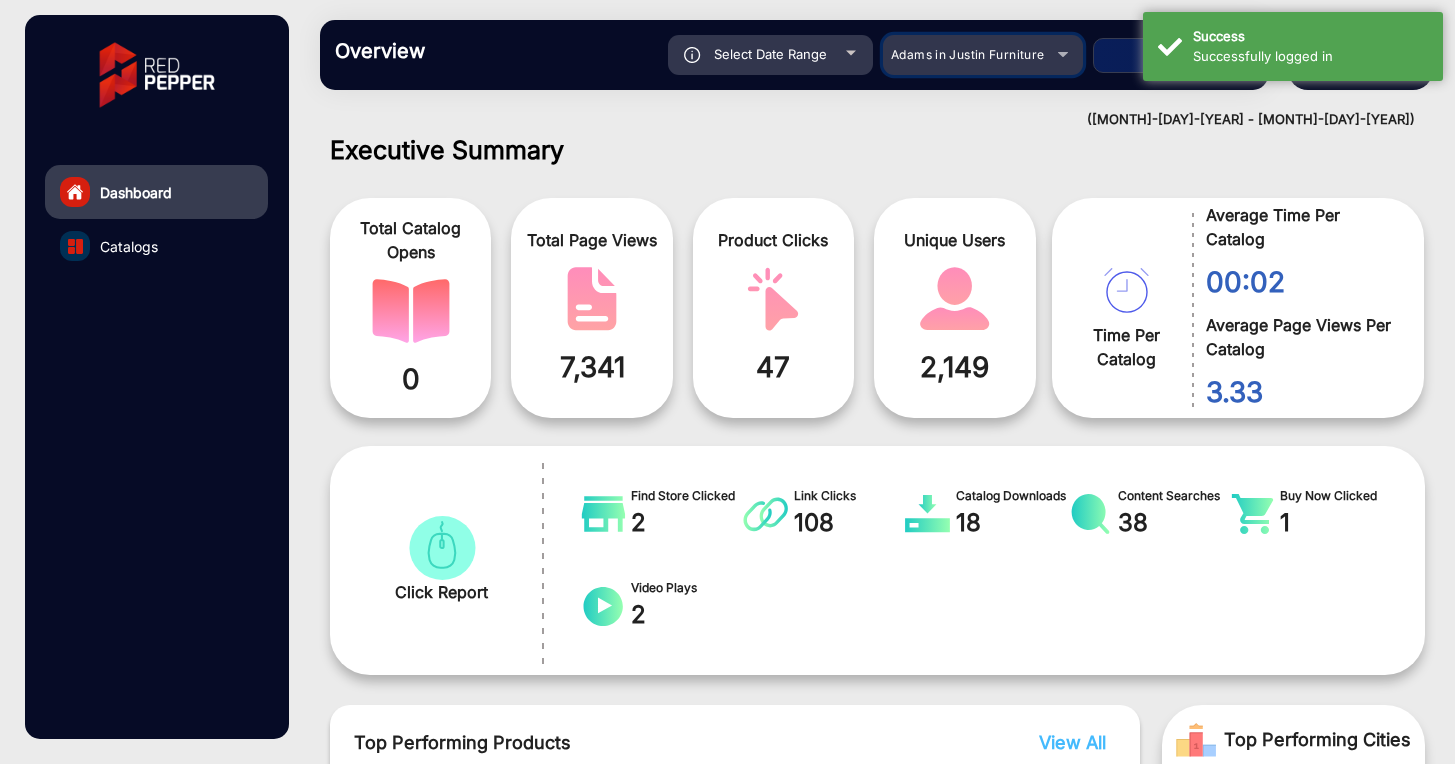 click on "Adams in Justin Furniture" at bounding box center (983, 55) 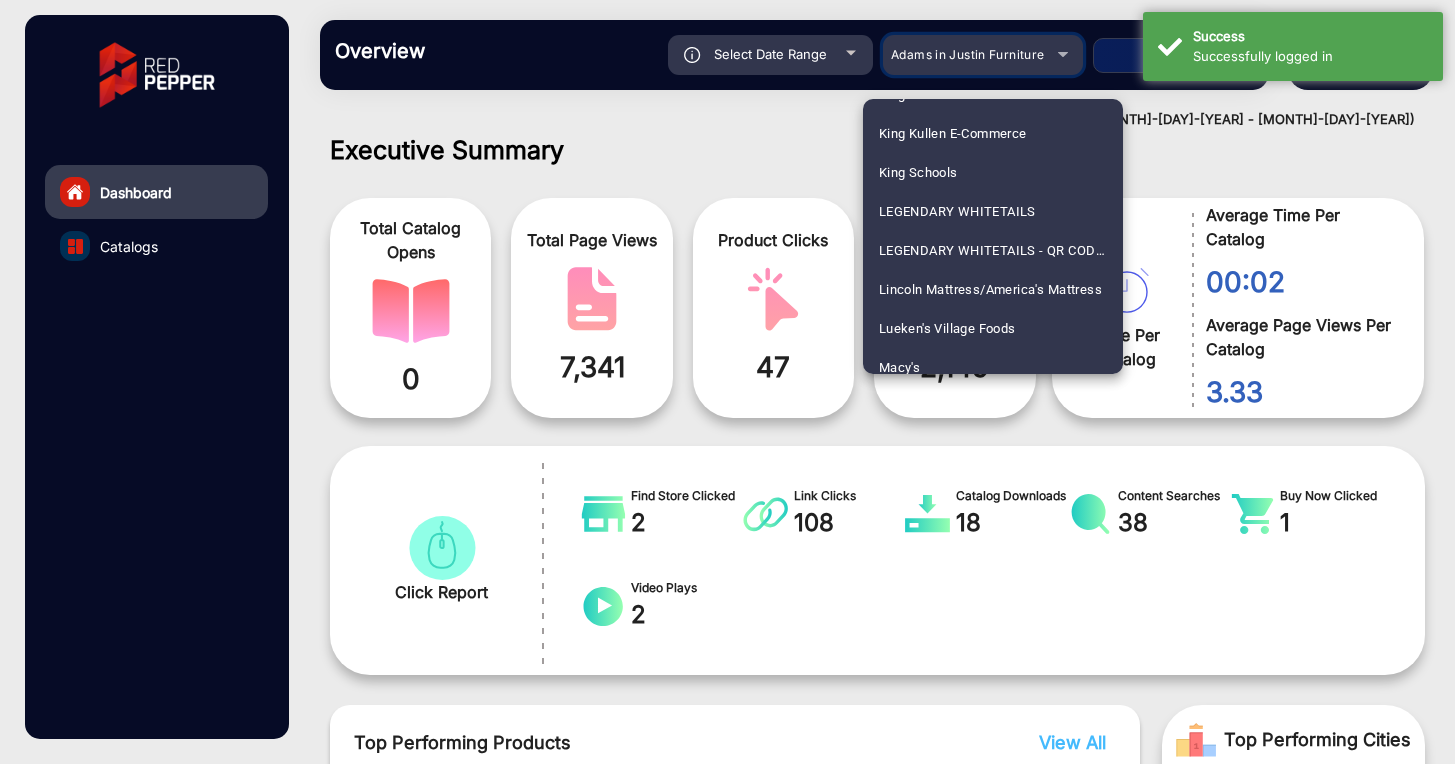 scroll, scrollTop: 3194, scrollLeft: 0, axis: vertical 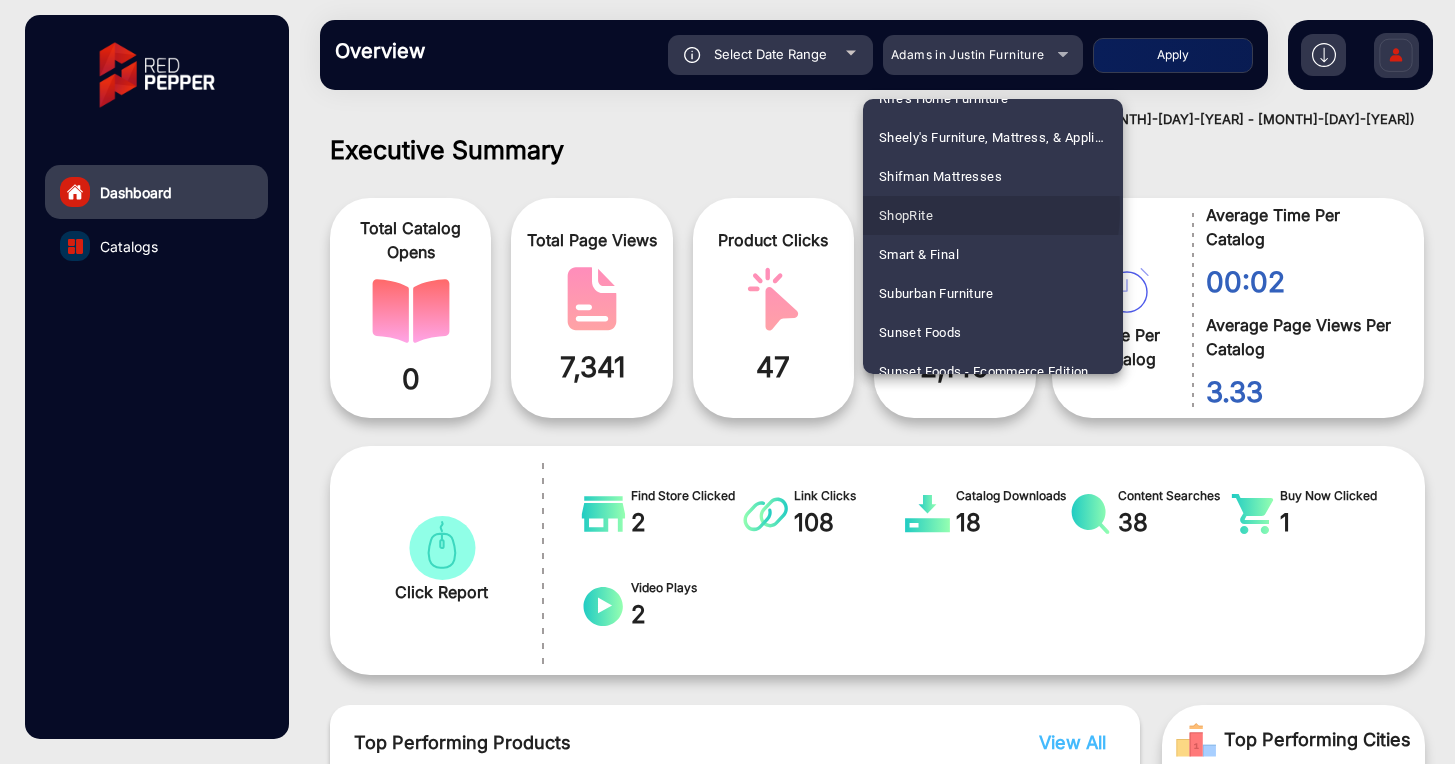 click on "ShopRite" at bounding box center (906, 215) 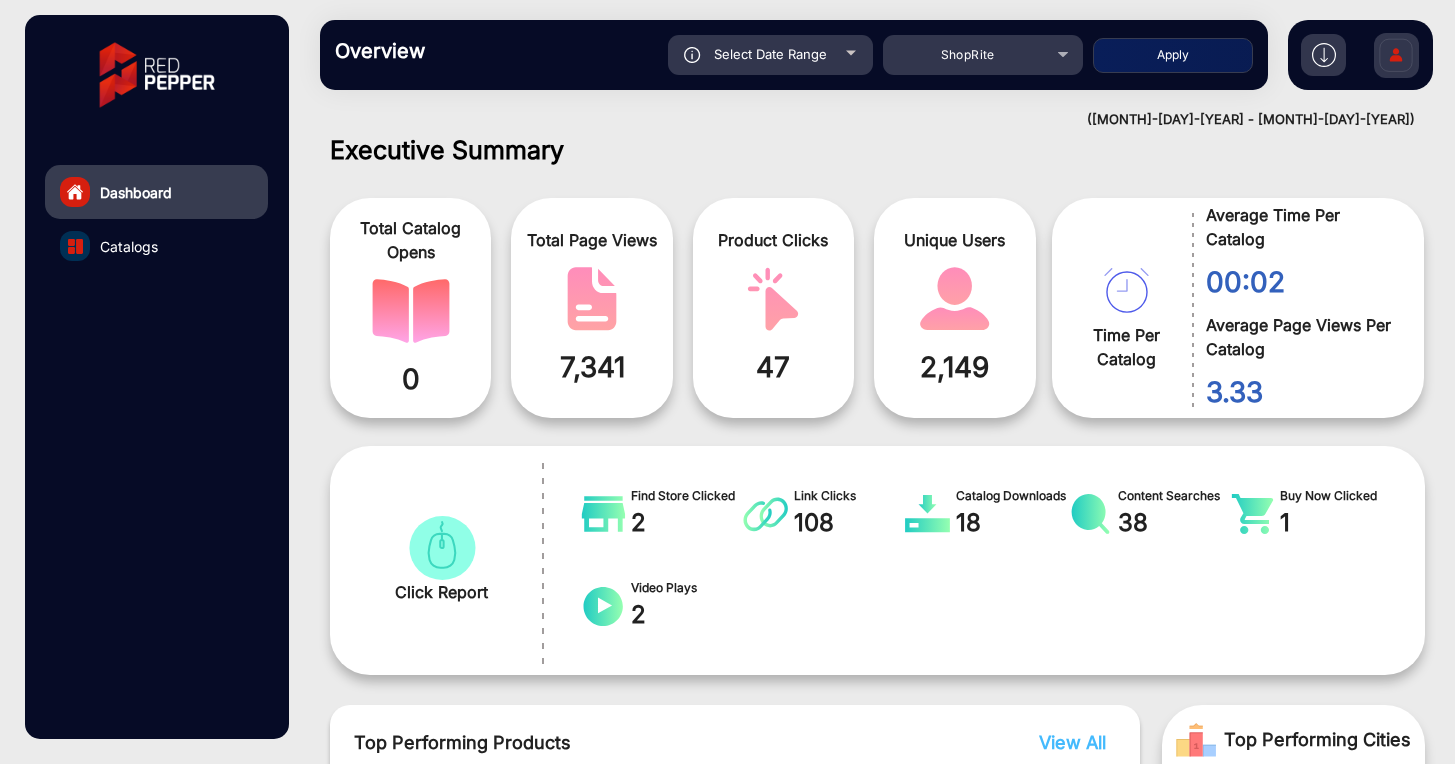 click on "Select Date Range" 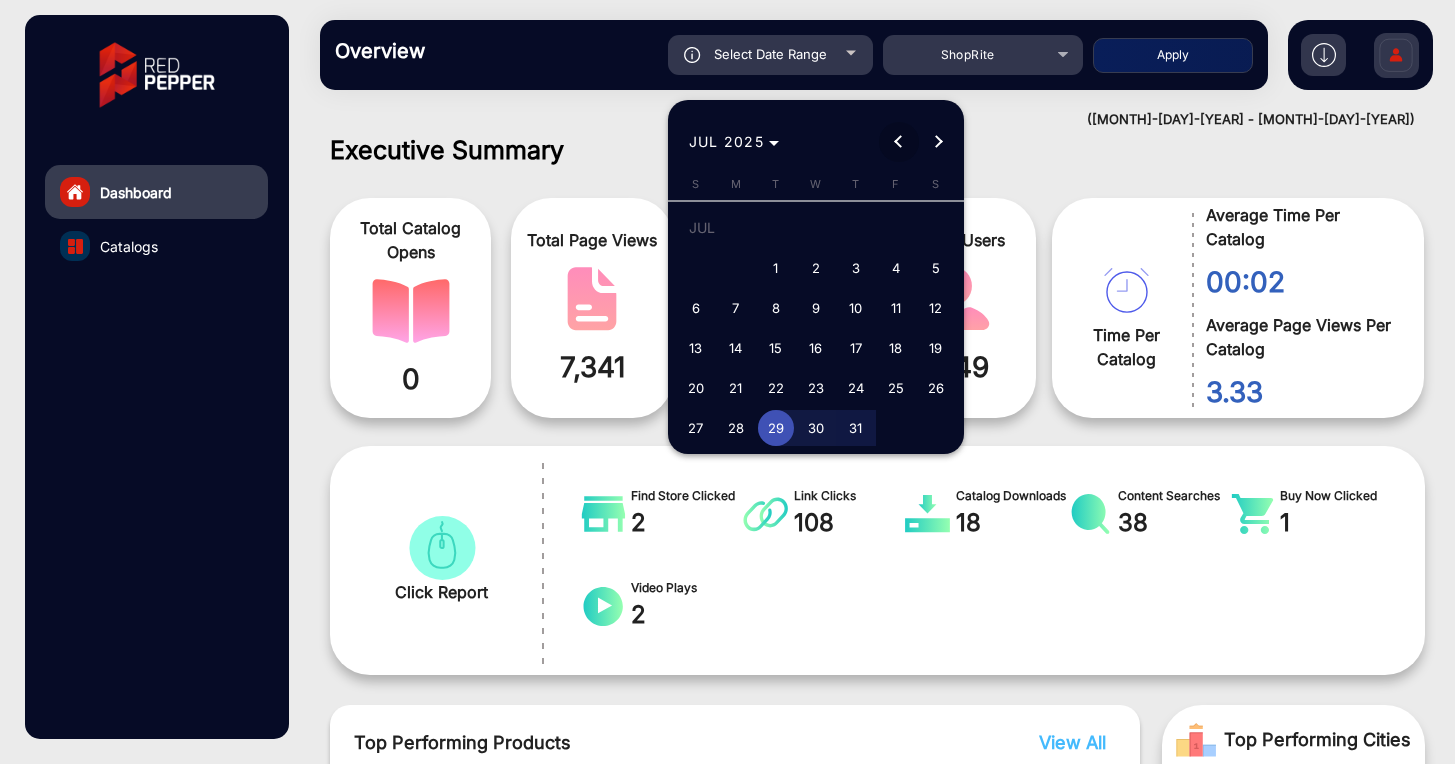 click at bounding box center (899, 142) 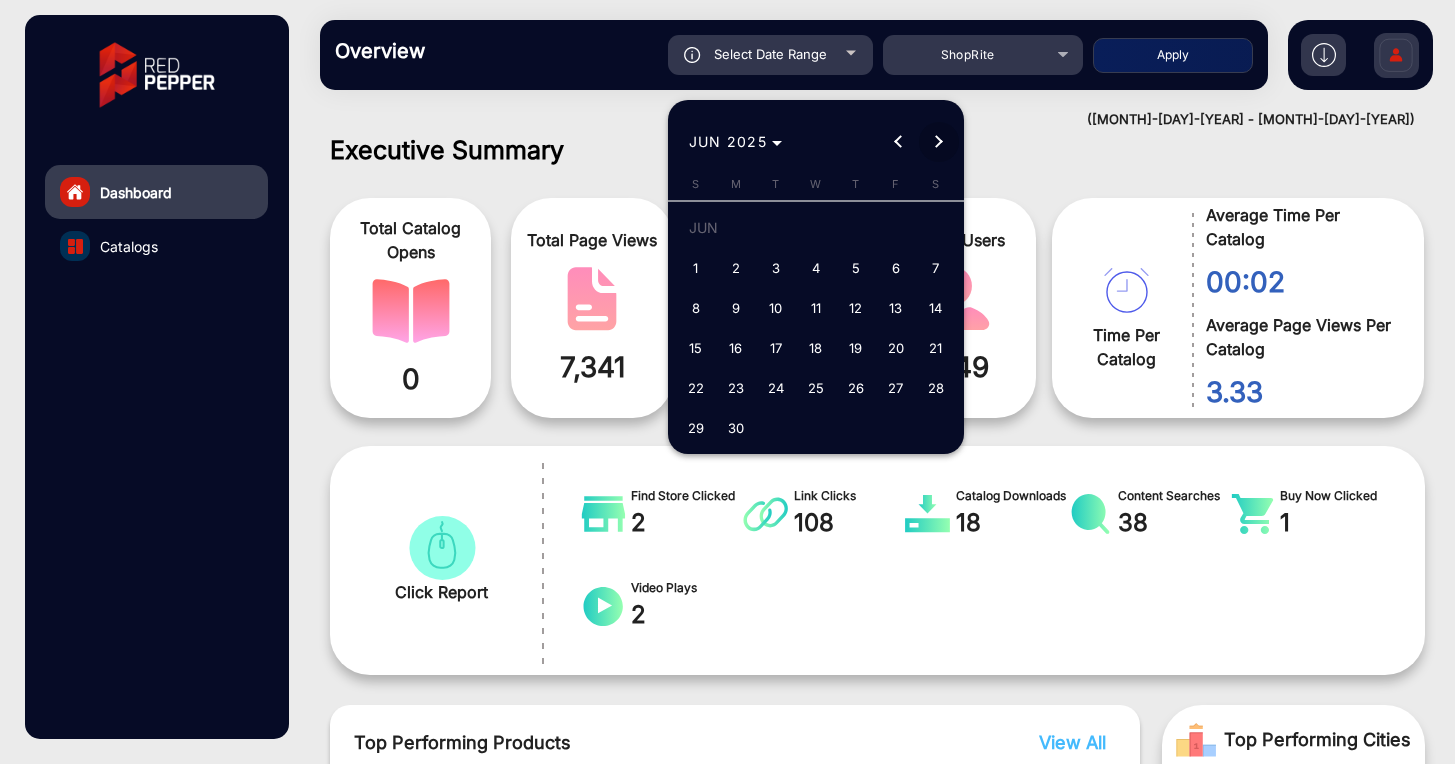 click at bounding box center [939, 142] 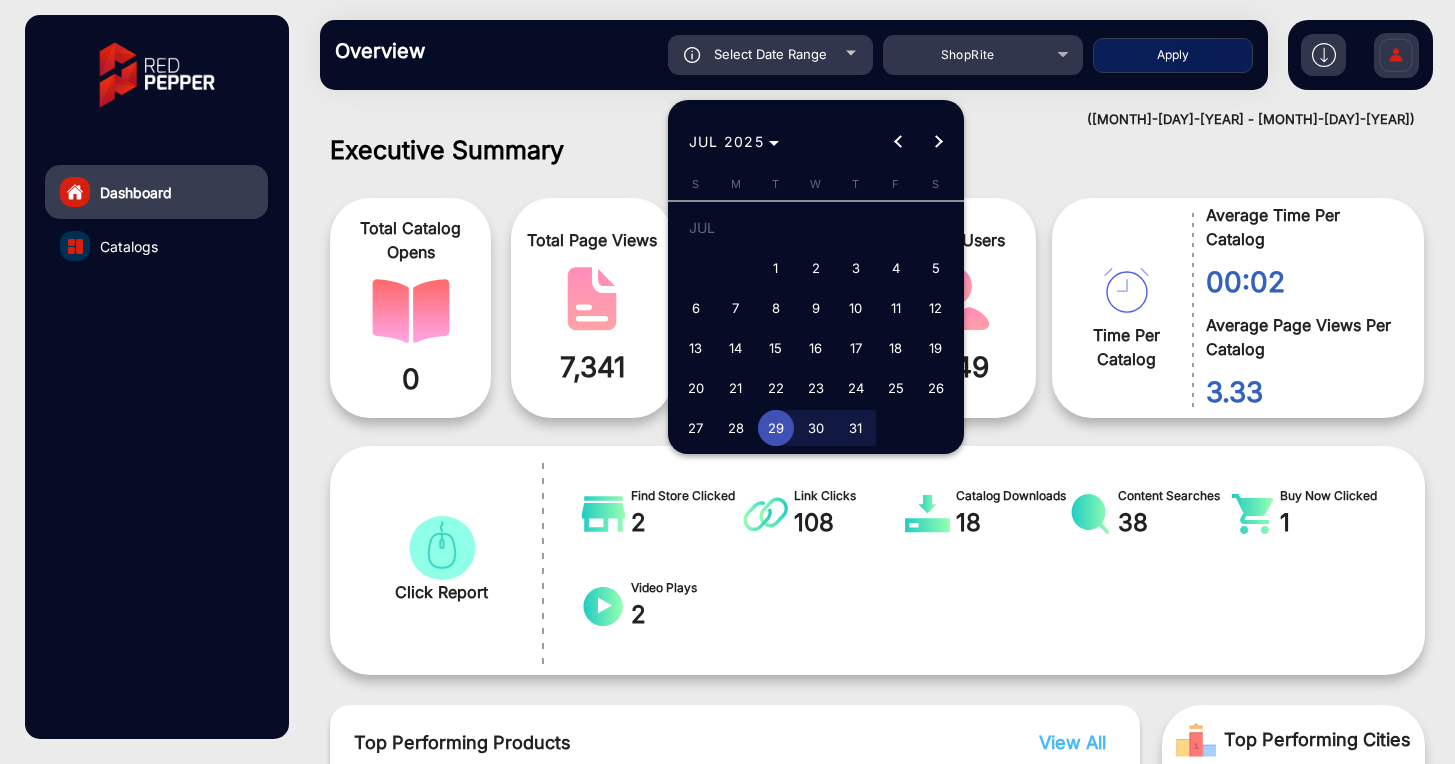 click on "1" at bounding box center (776, 268) 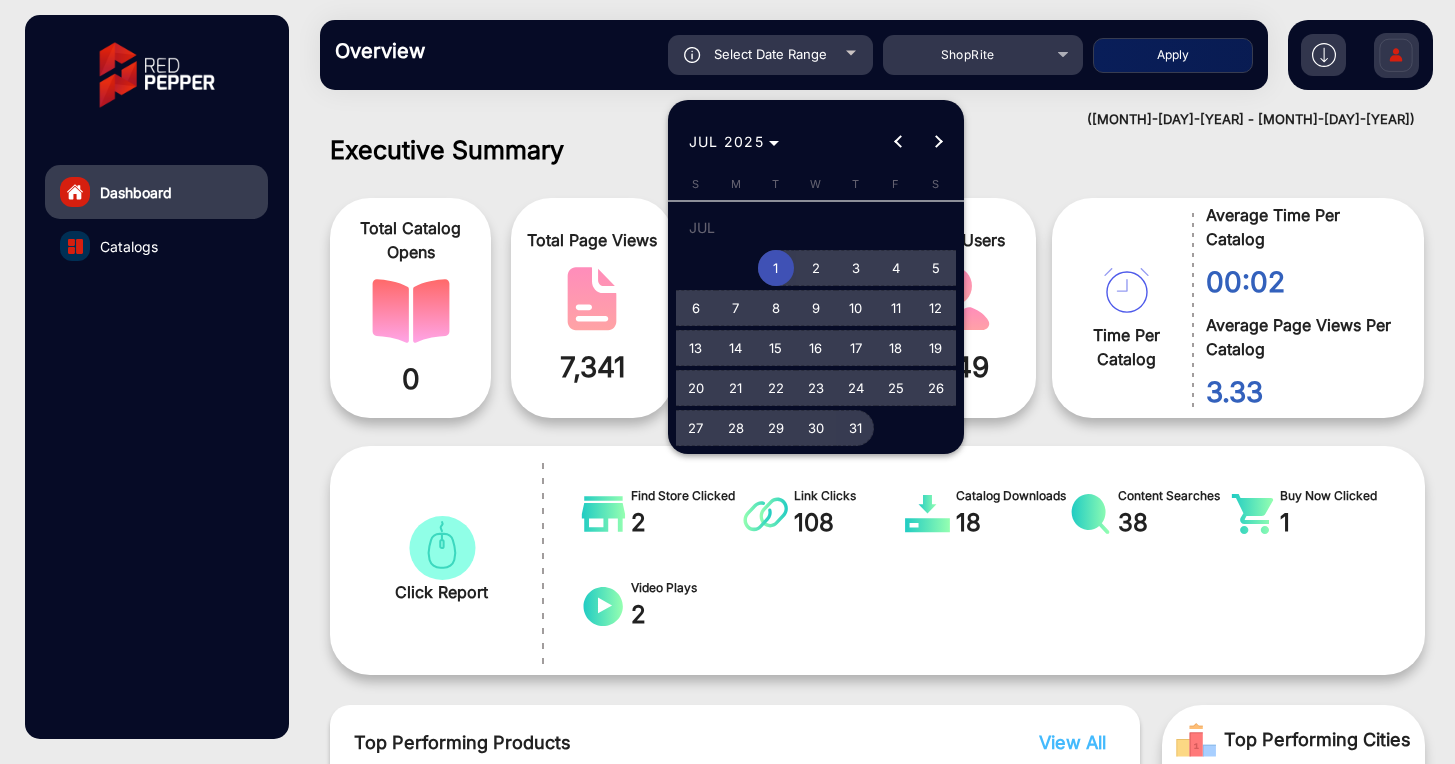 click on "31" at bounding box center (856, 428) 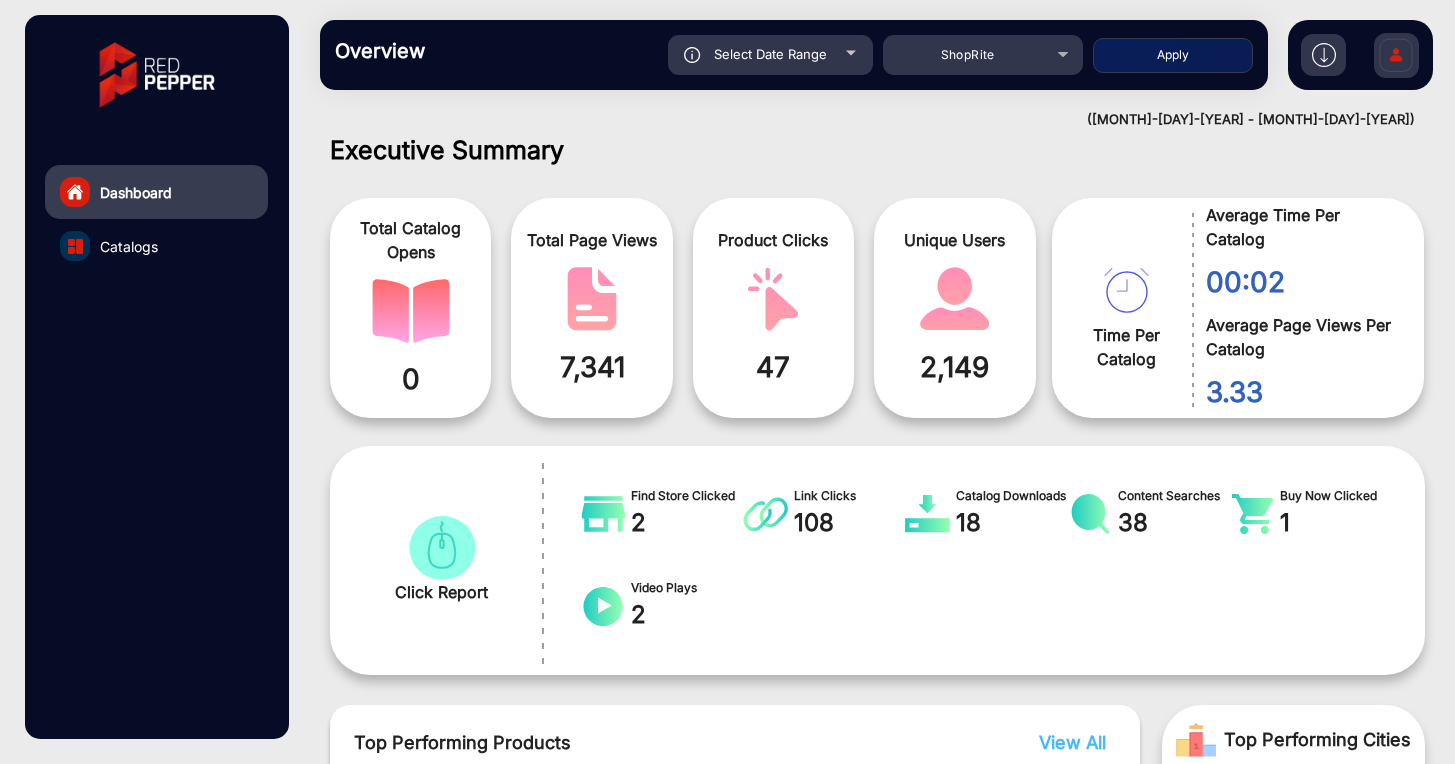 type on "[MONTH]/[DAY]/[YEAR]" 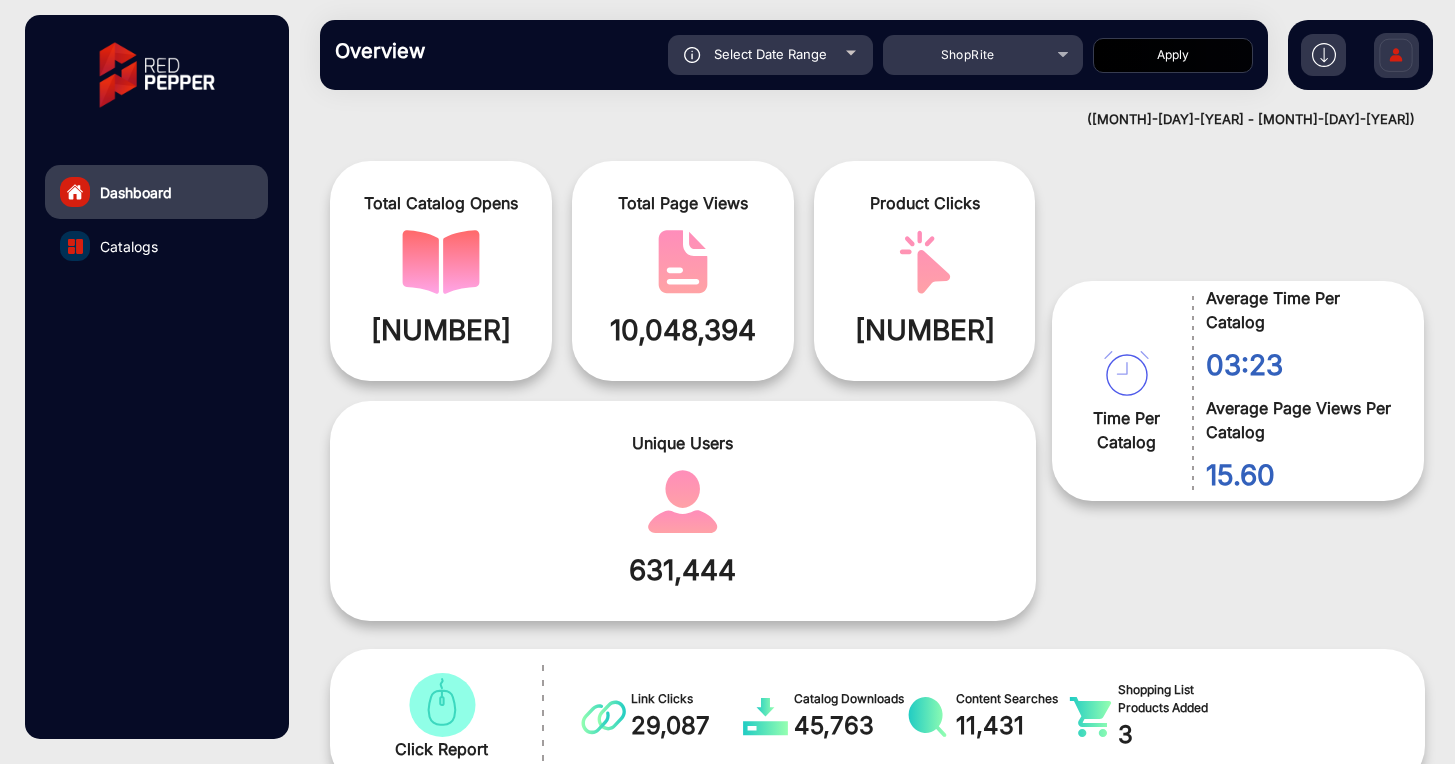 scroll, scrollTop: 0, scrollLeft: 0, axis: both 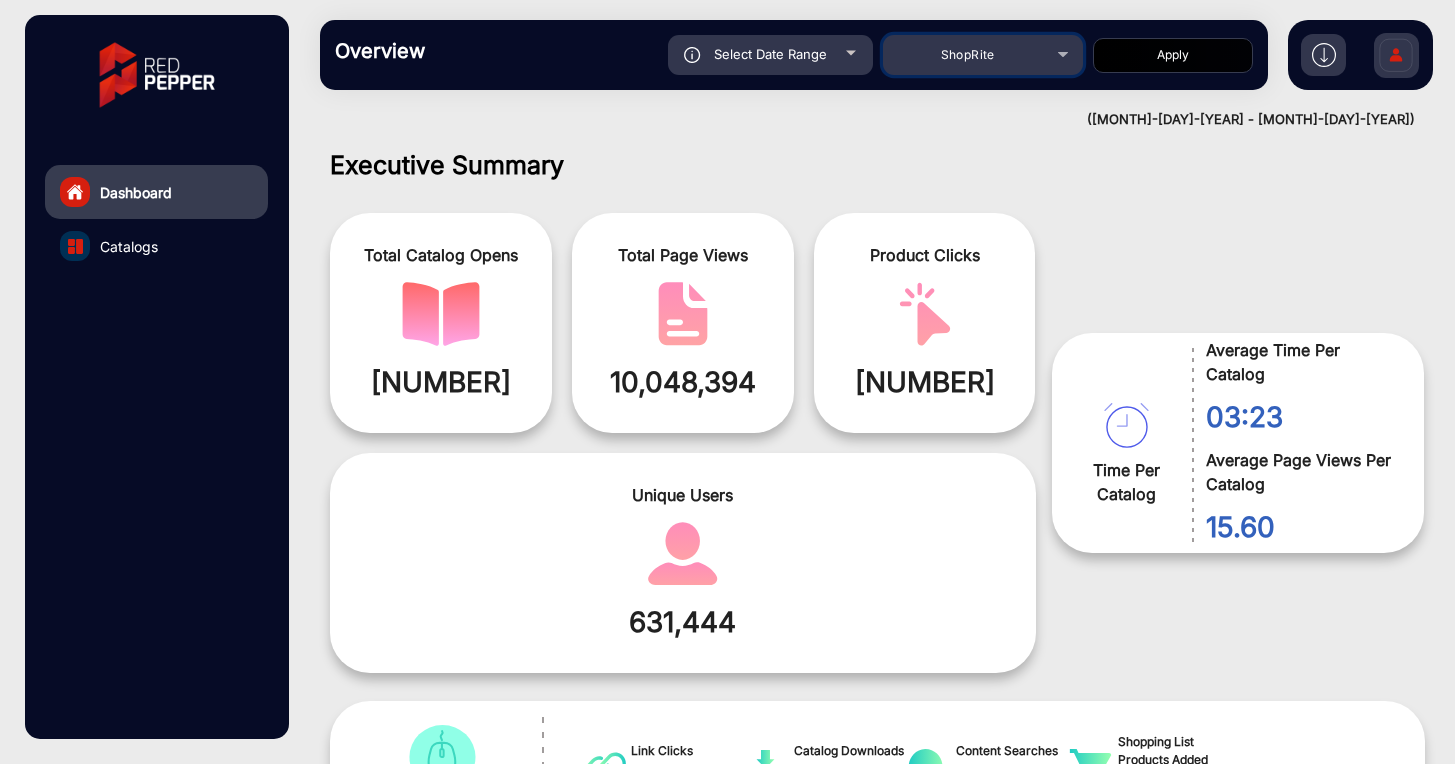 click on "ShopRite" at bounding box center [983, 55] 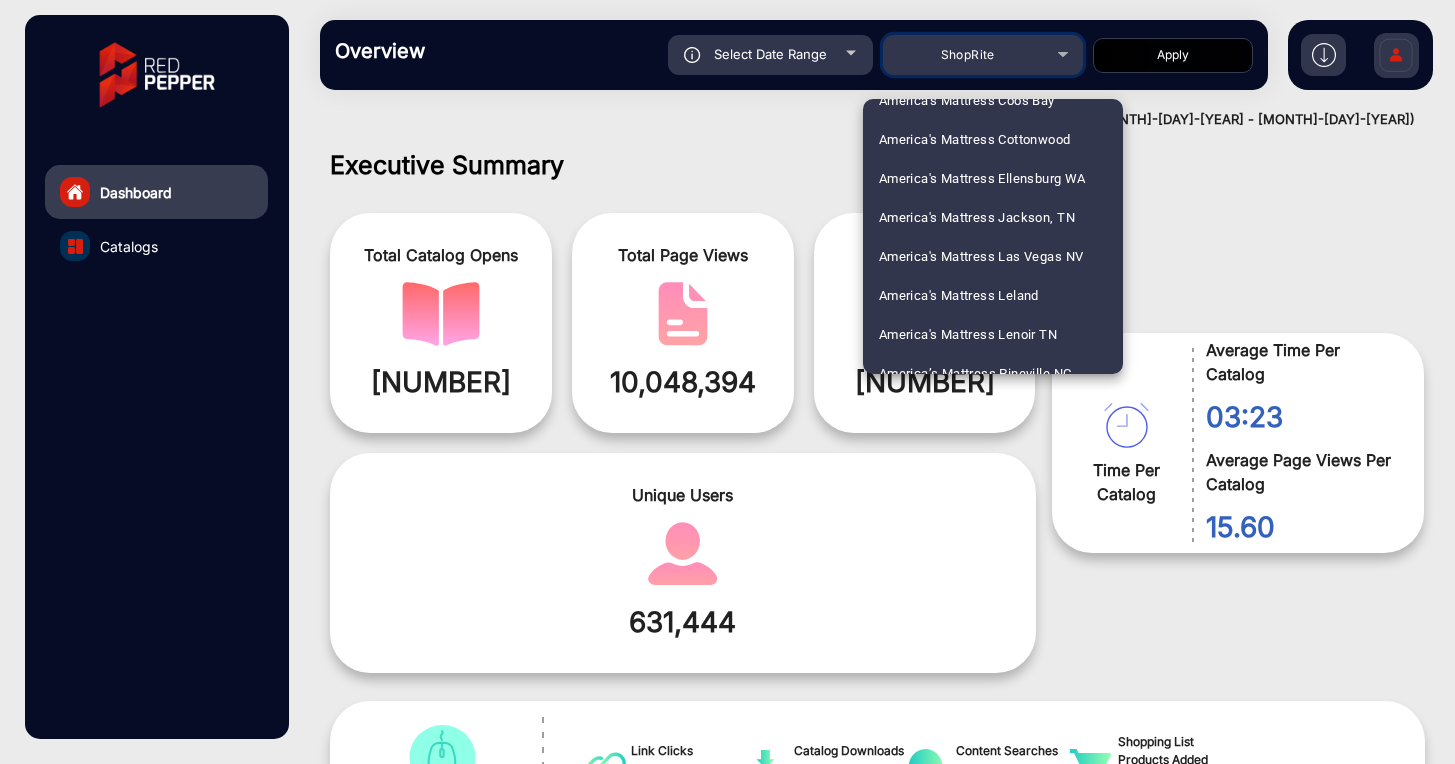 scroll, scrollTop: 0, scrollLeft: 0, axis: both 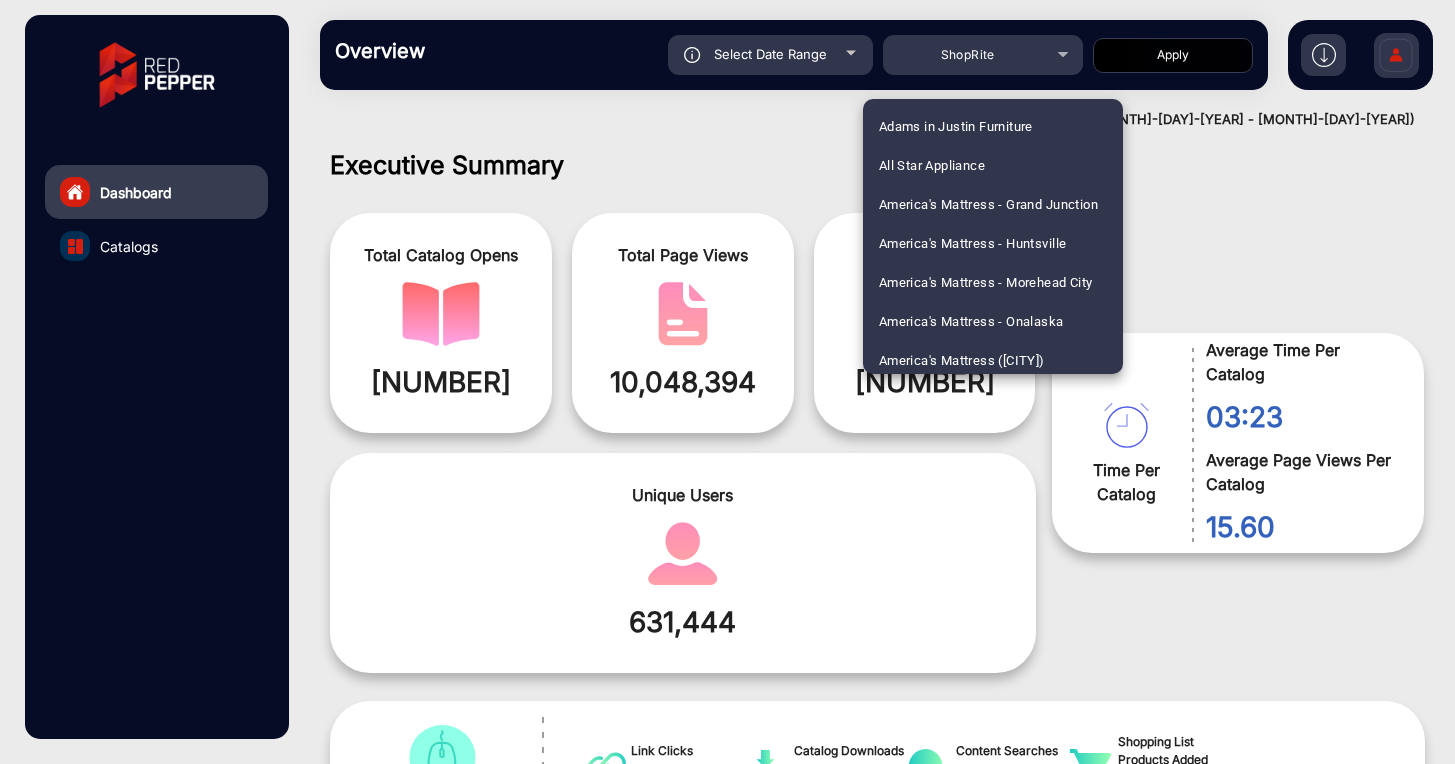 click at bounding box center [727, 382] 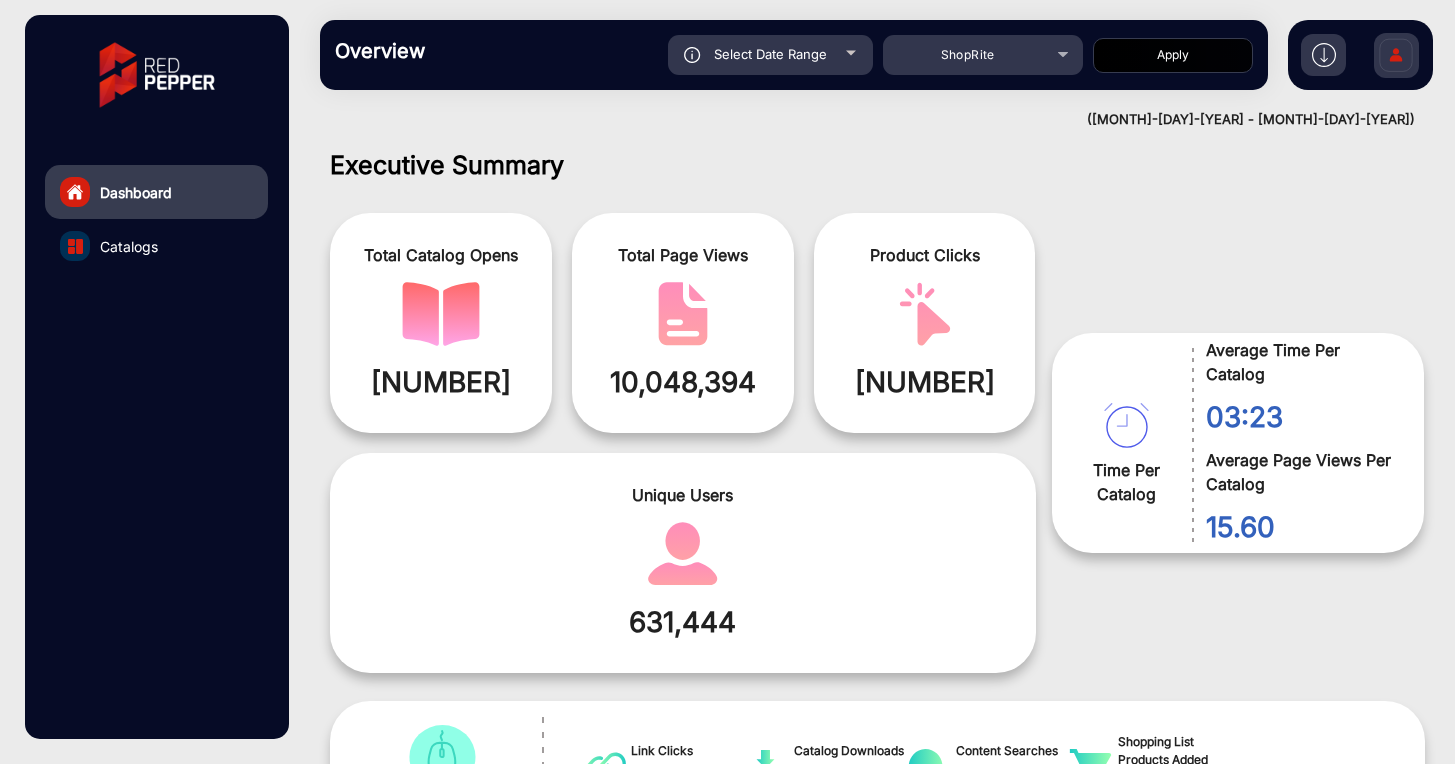 click on "Select Date Range" 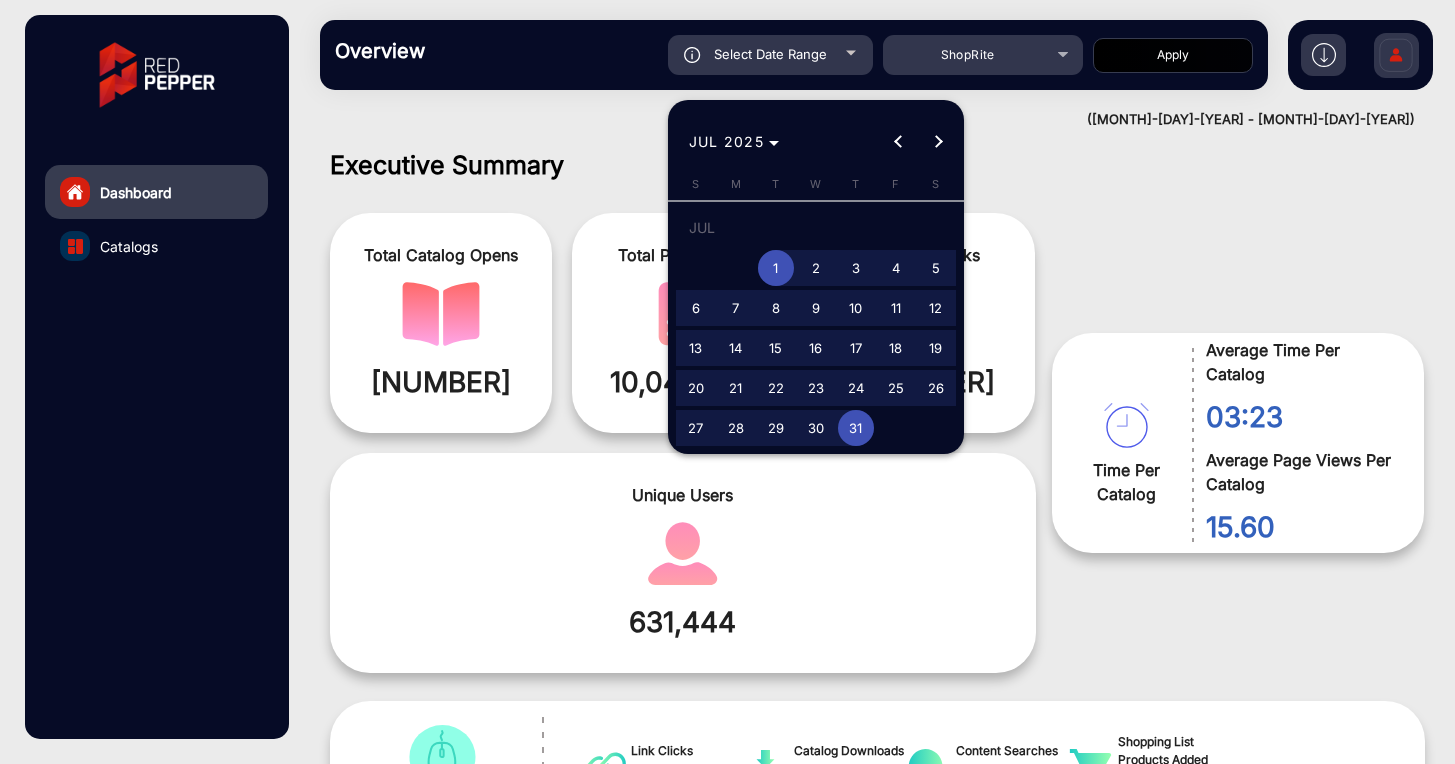 click at bounding box center [727, 382] 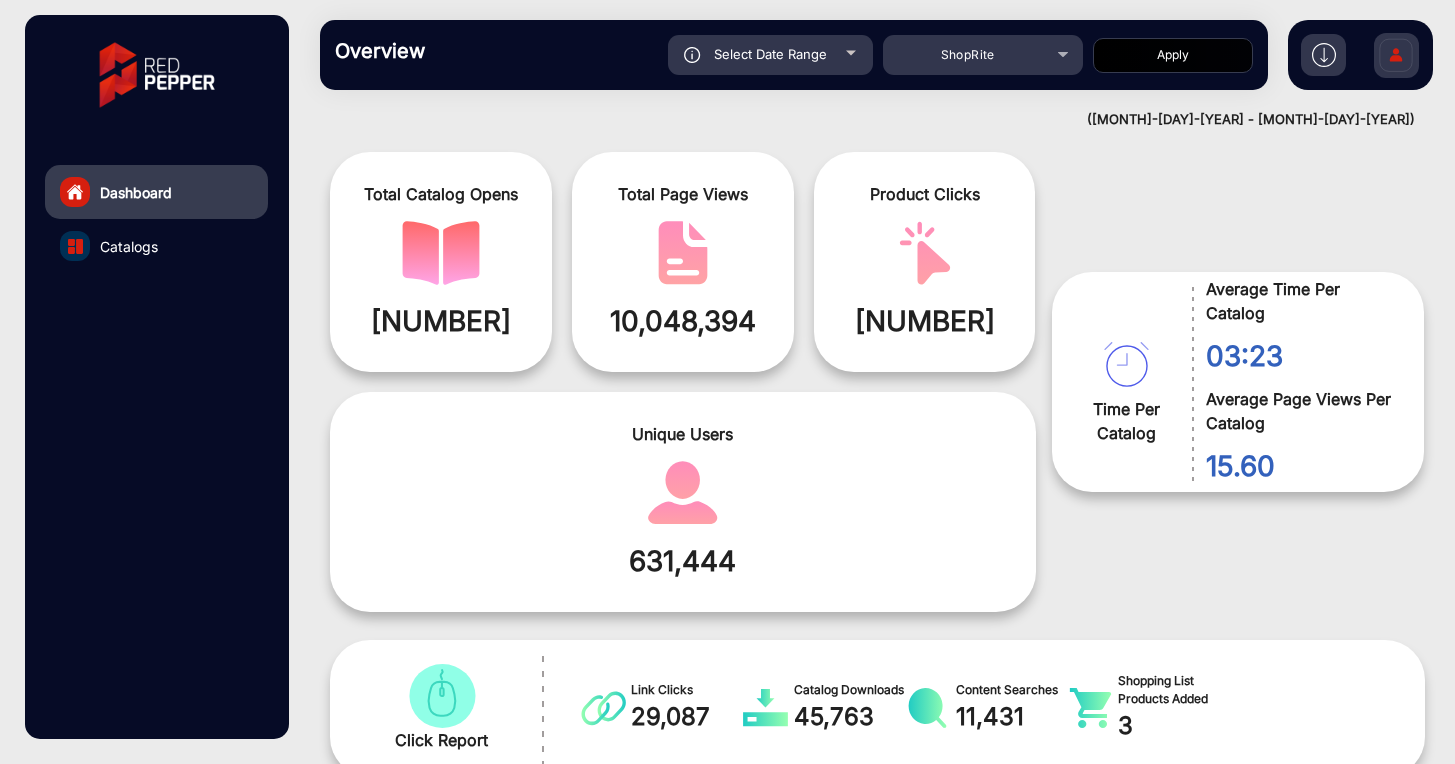 scroll, scrollTop: 3, scrollLeft: 0, axis: vertical 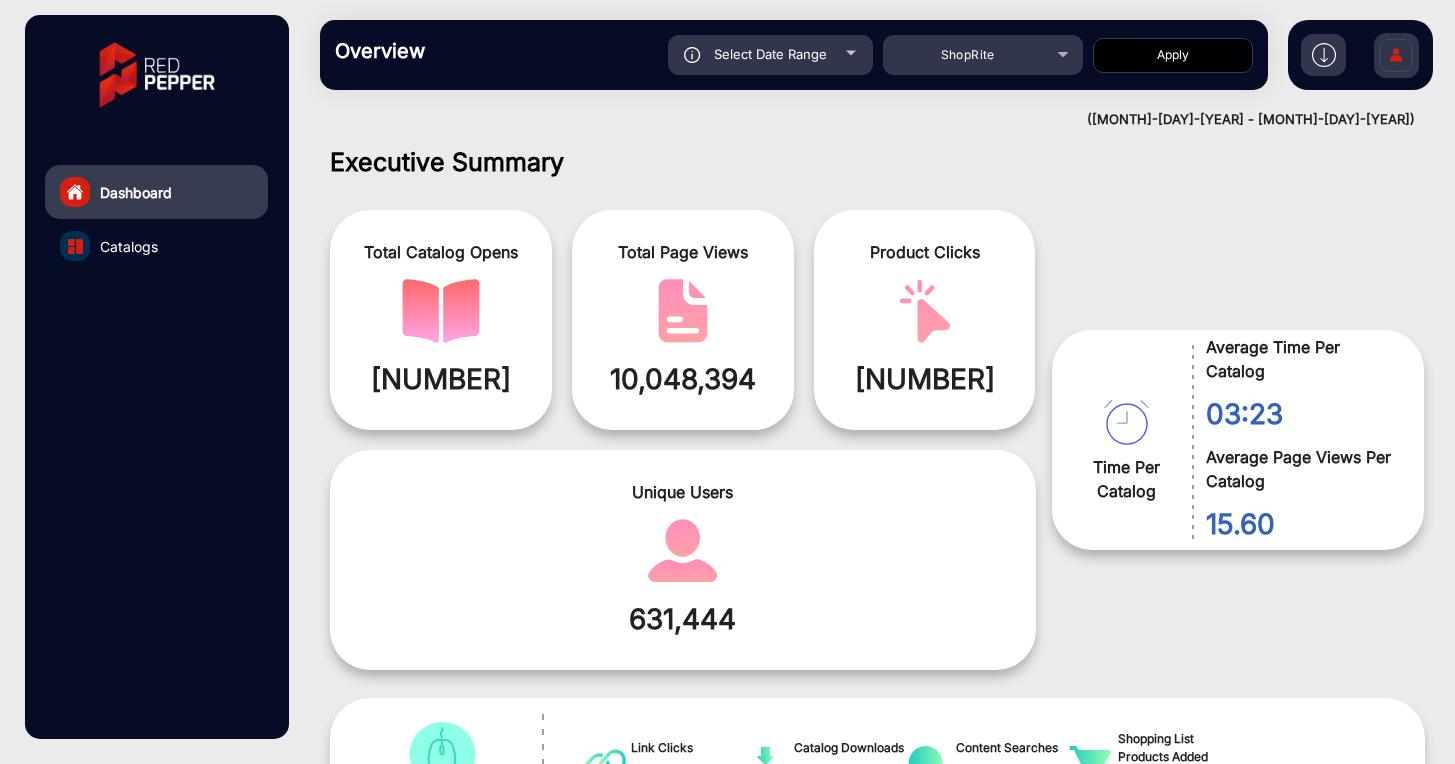 click 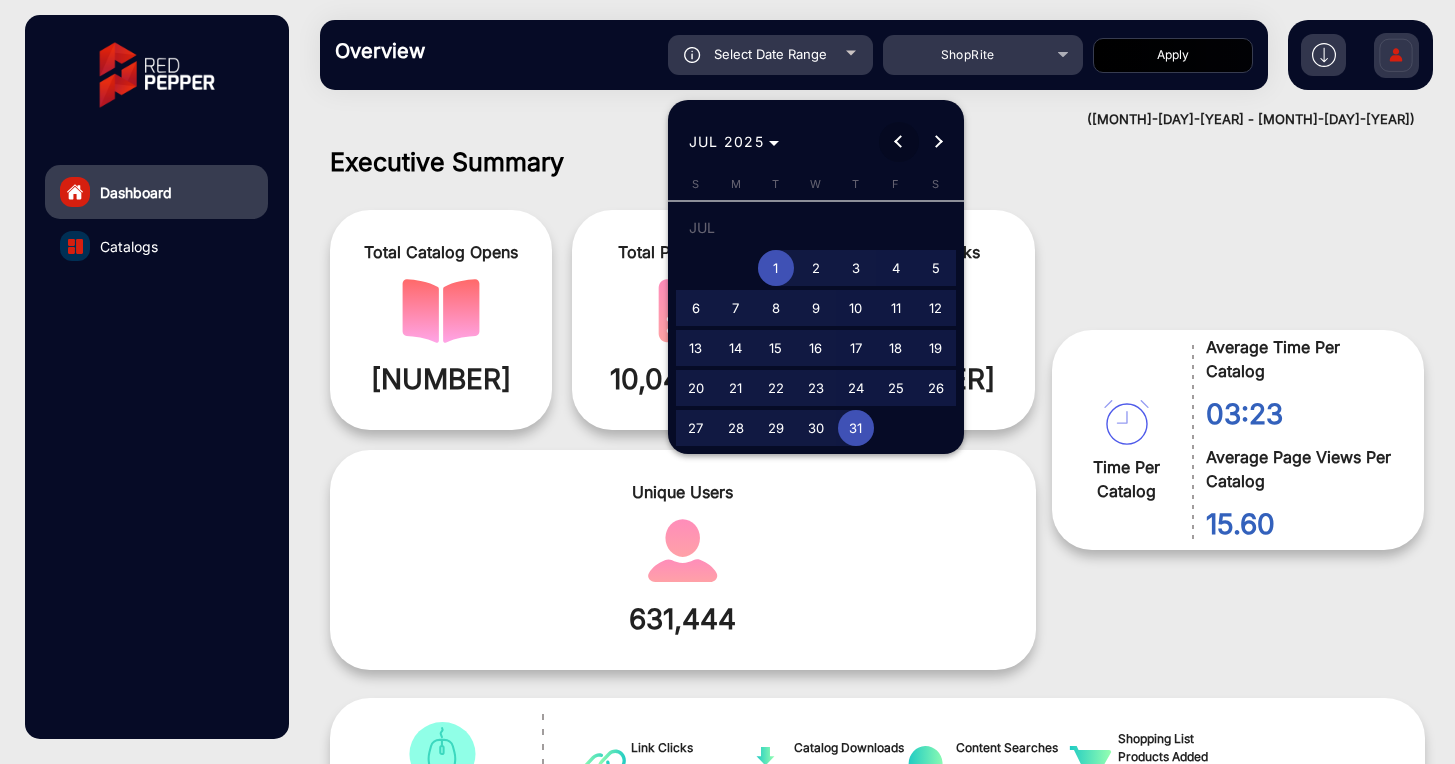 click at bounding box center [899, 142] 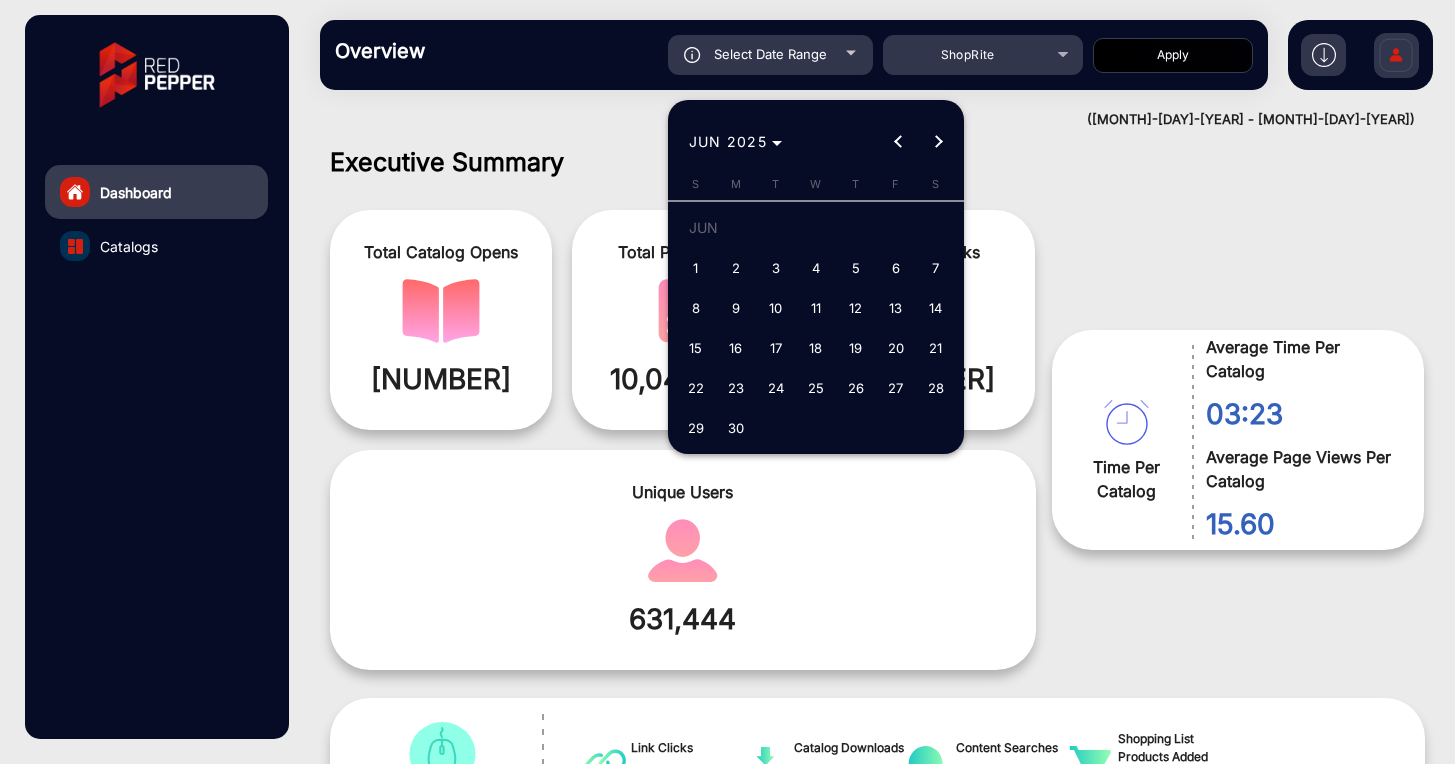 click at bounding box center [727, 382] 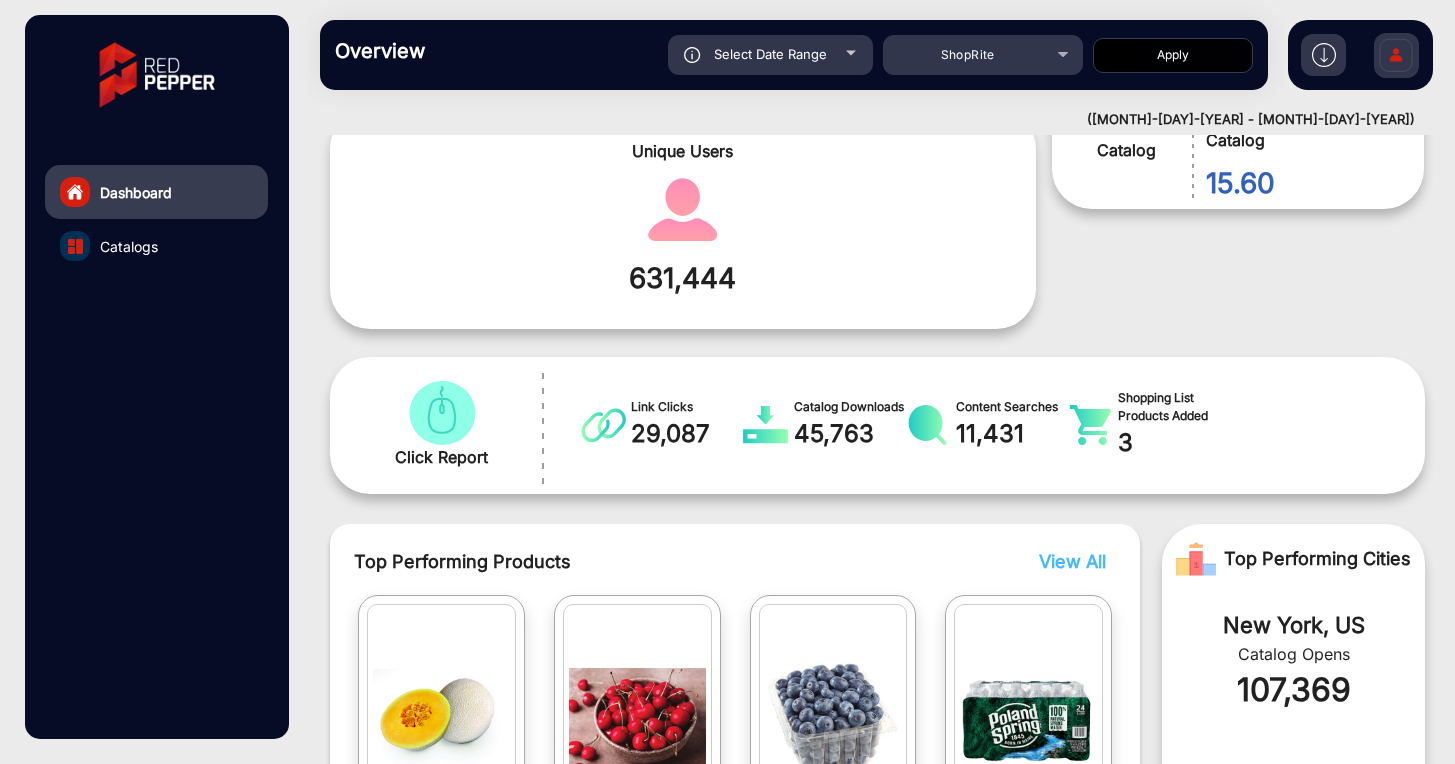 scroll, scrollTop: 408, scrollLeft: 0, axis: vertical 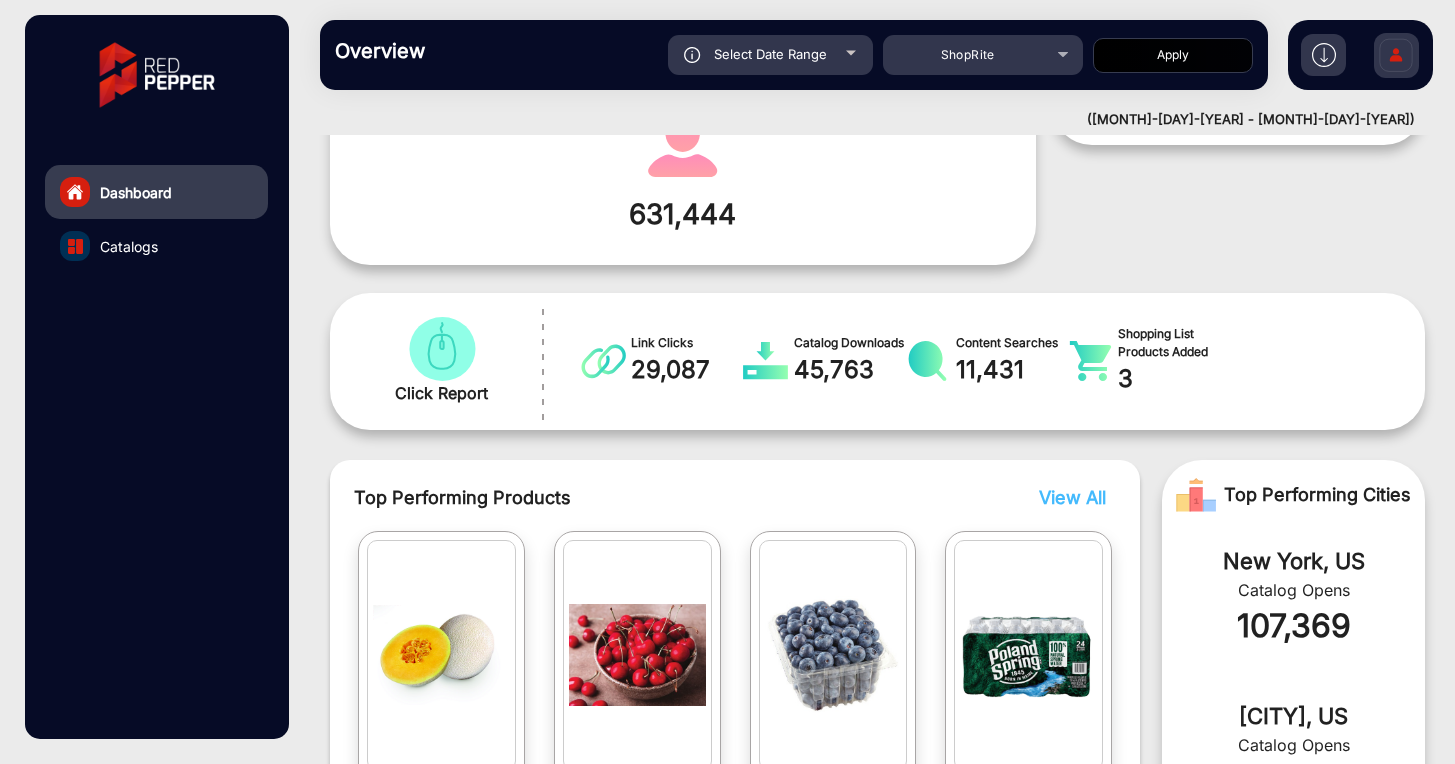click on "View All" at bounding box center [1072, 497] 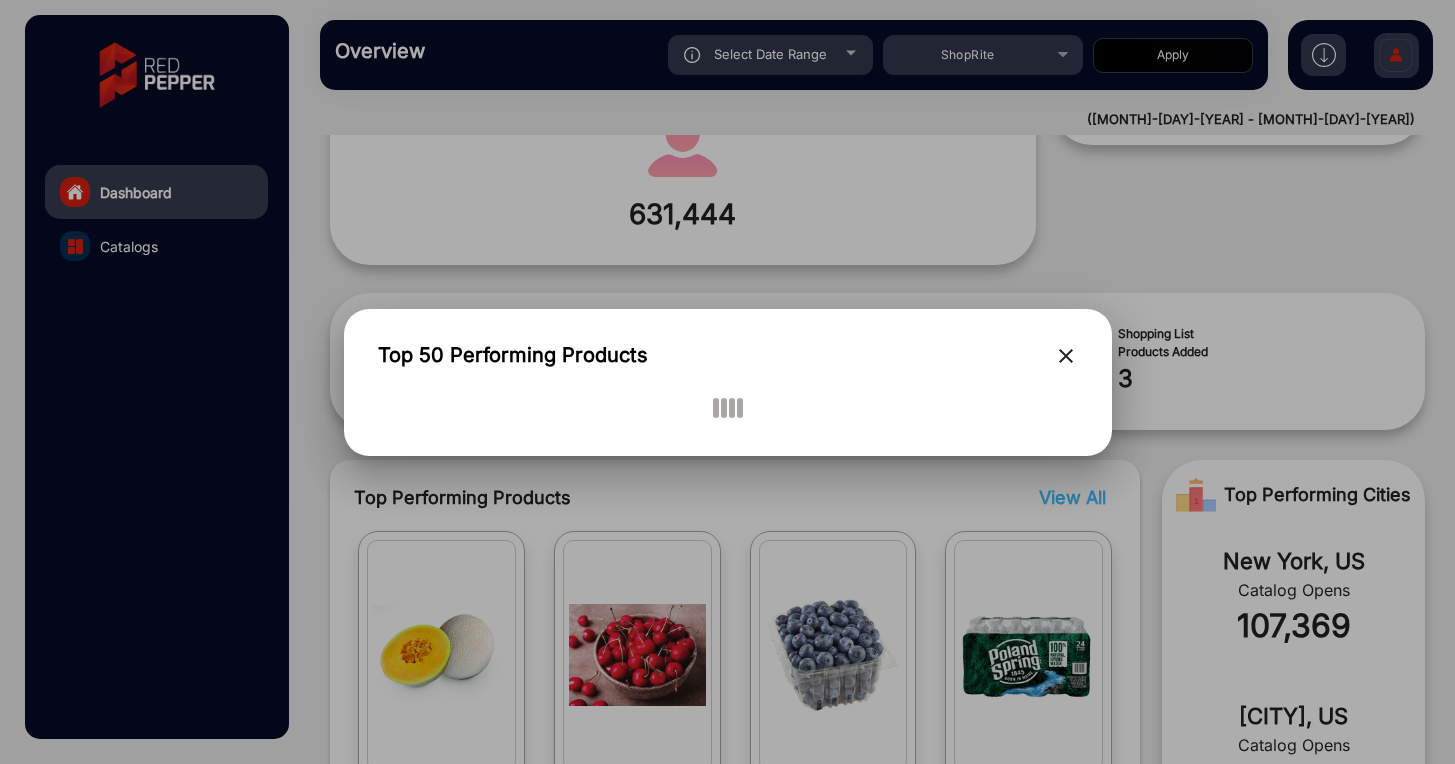 click on "close" at bounding box center [1066, 356] 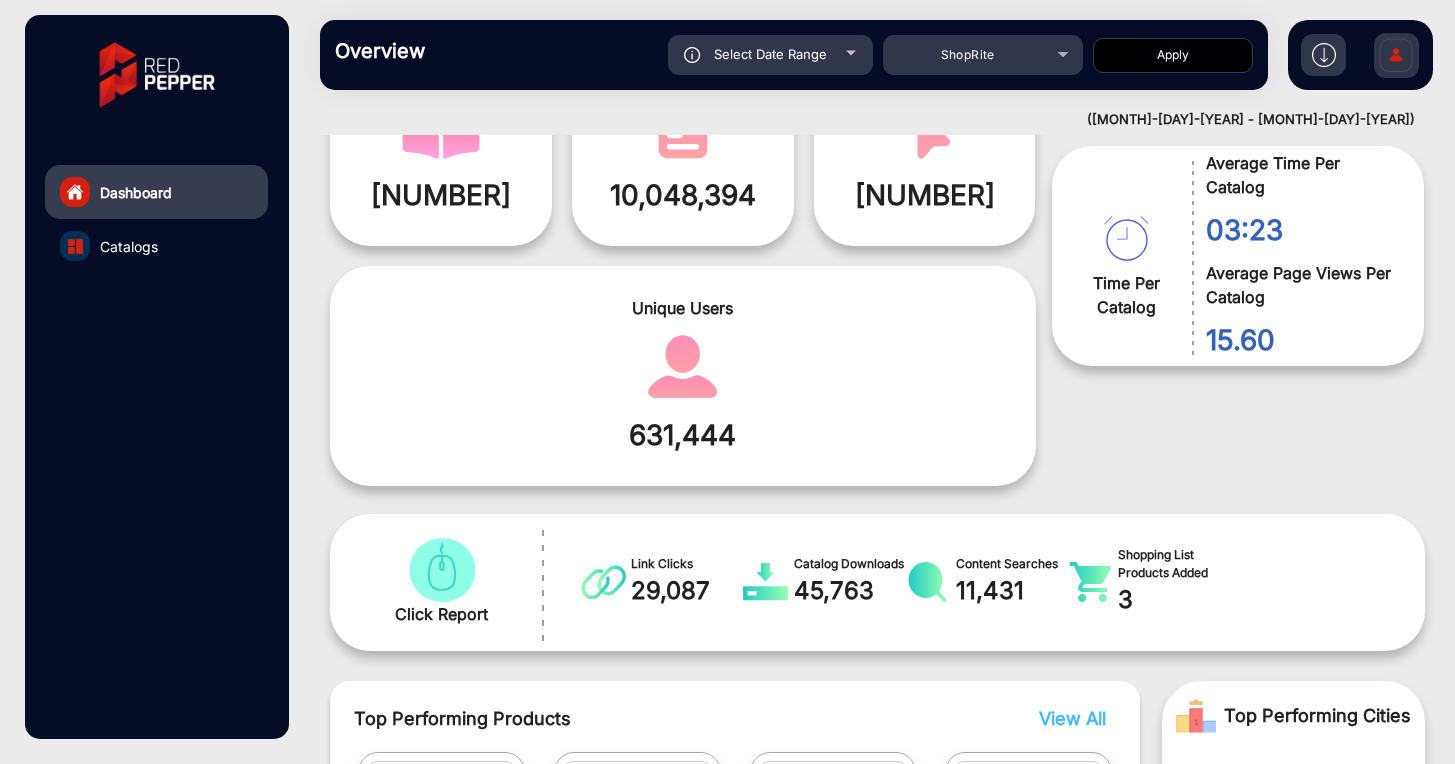 scroll, scrollTop: 0, scrollLeft: 0, axis: both 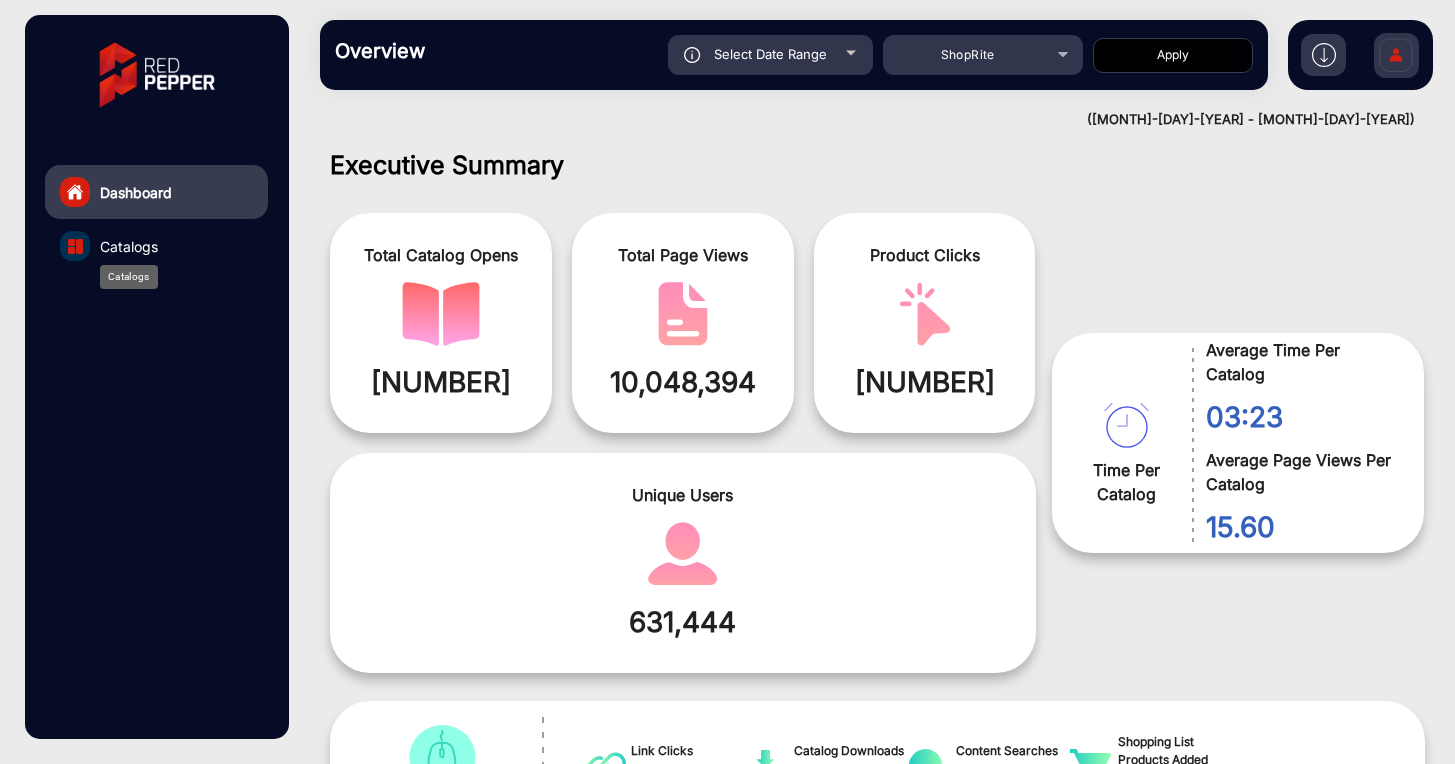 click on "Catalogs" 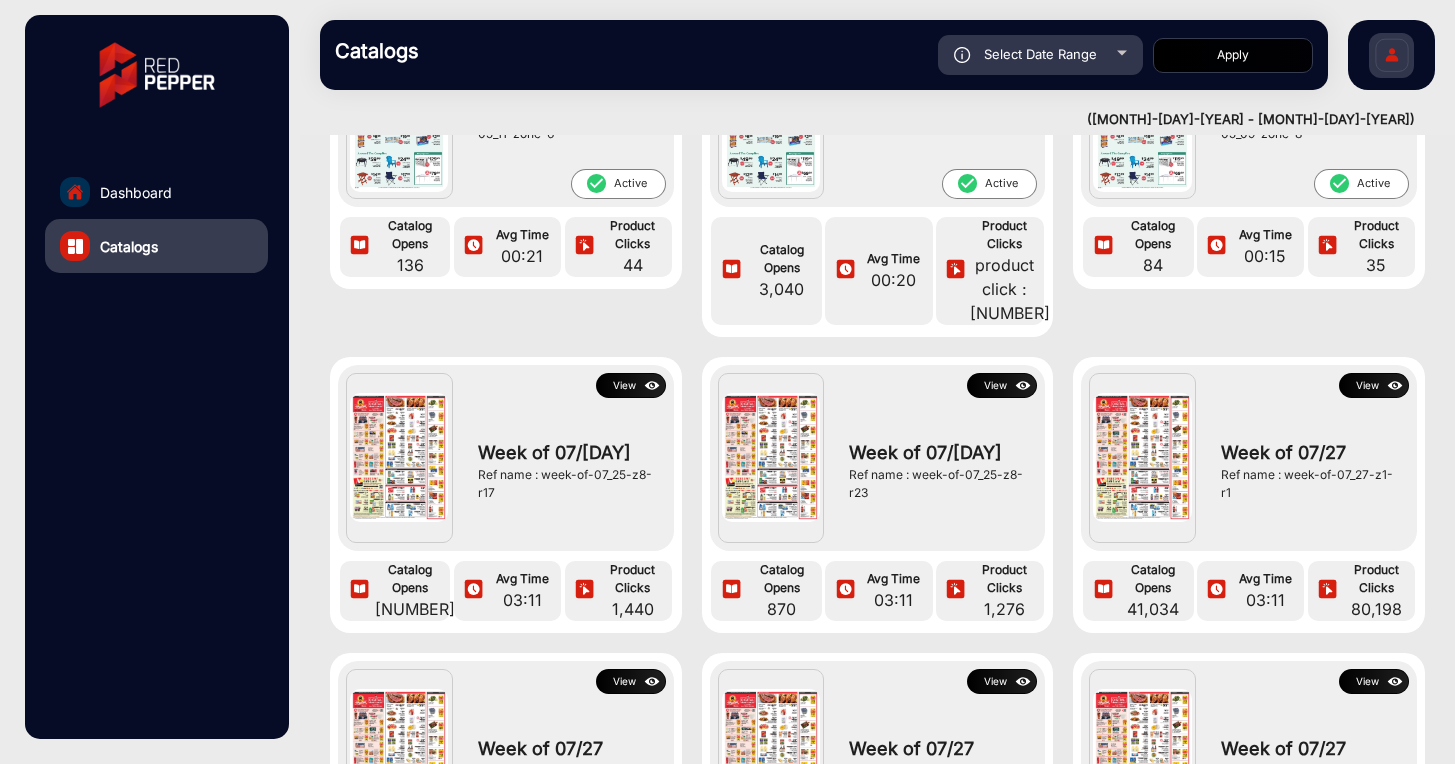 scroll, scrollTop: 209, scrollLeft: 0, axis: vertical 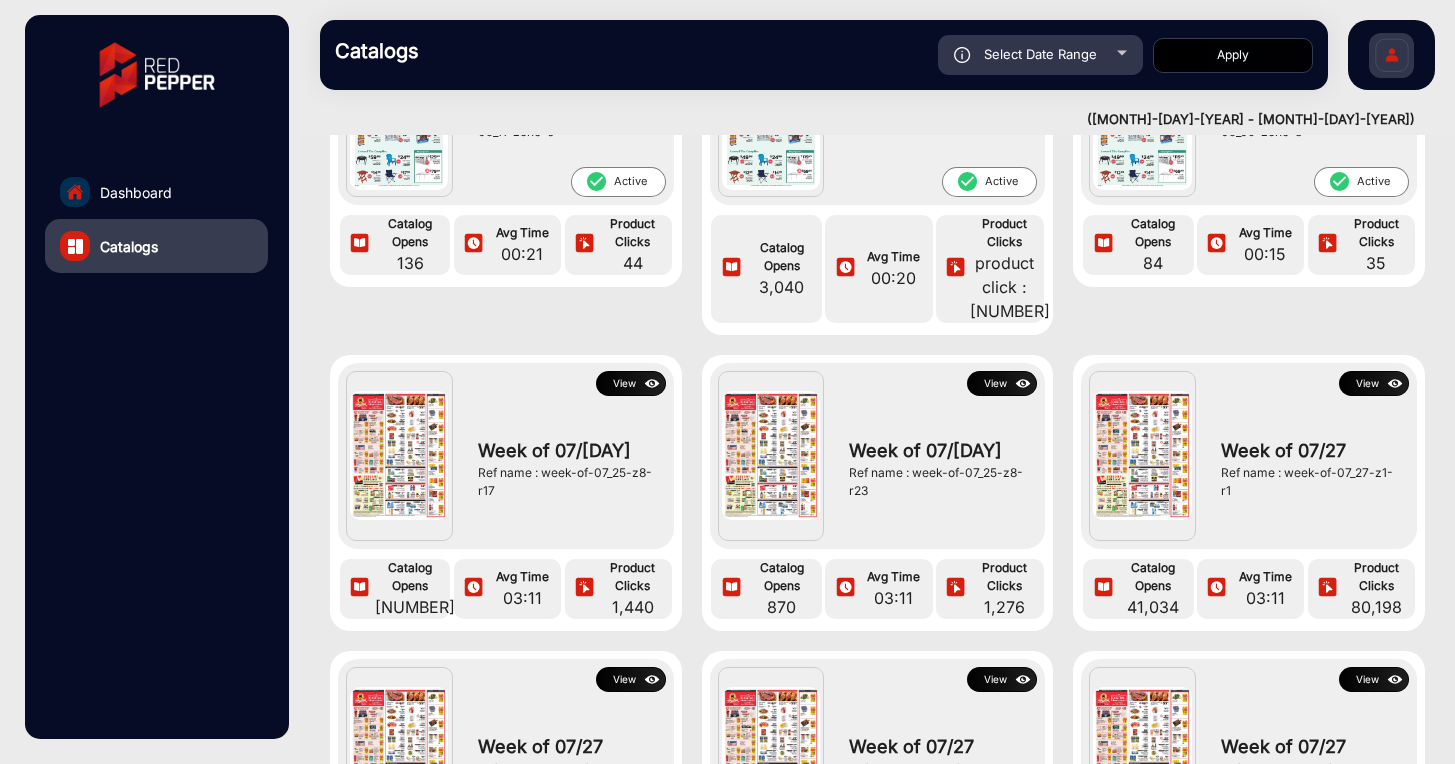 click on "View" 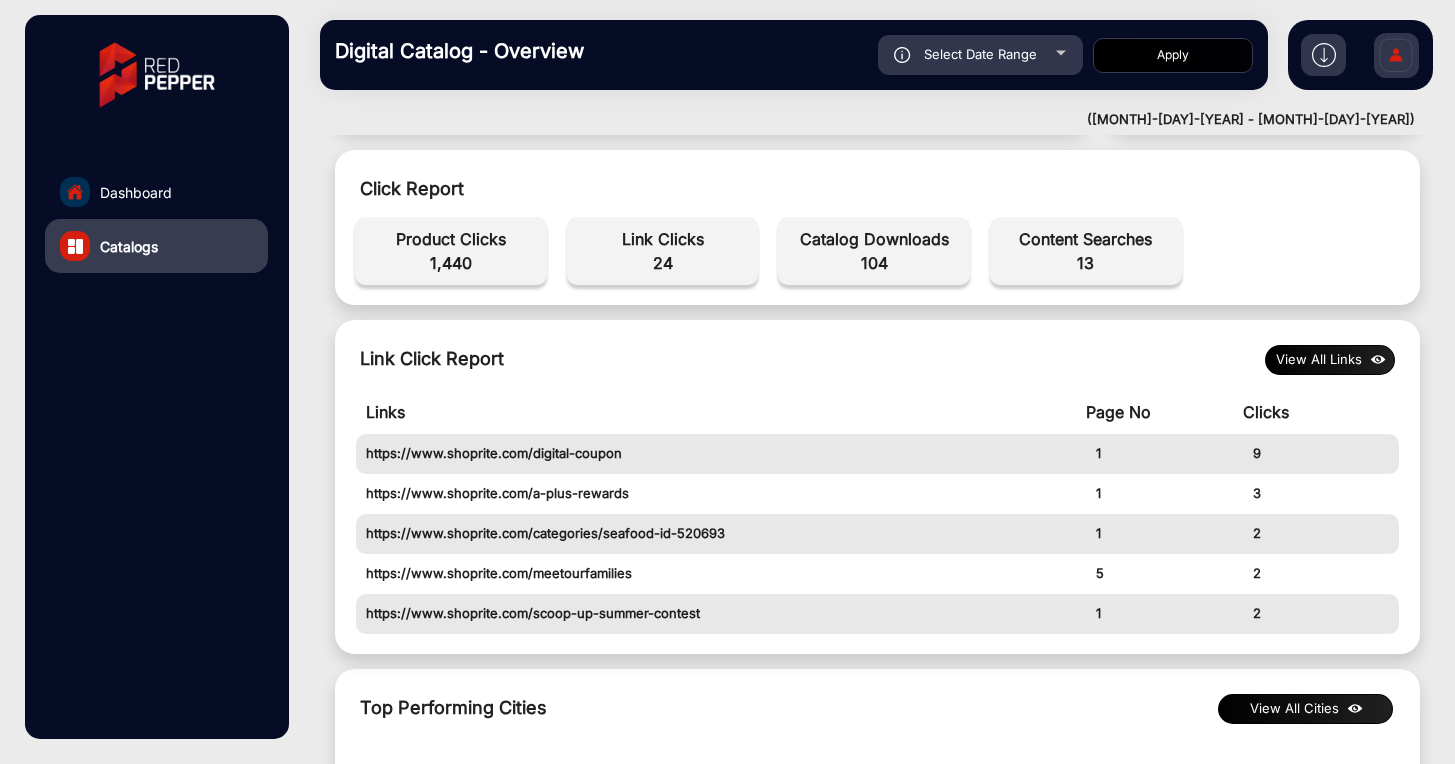 scroll, scrollTop: 624, scrollLeft: 0, axis: vertical 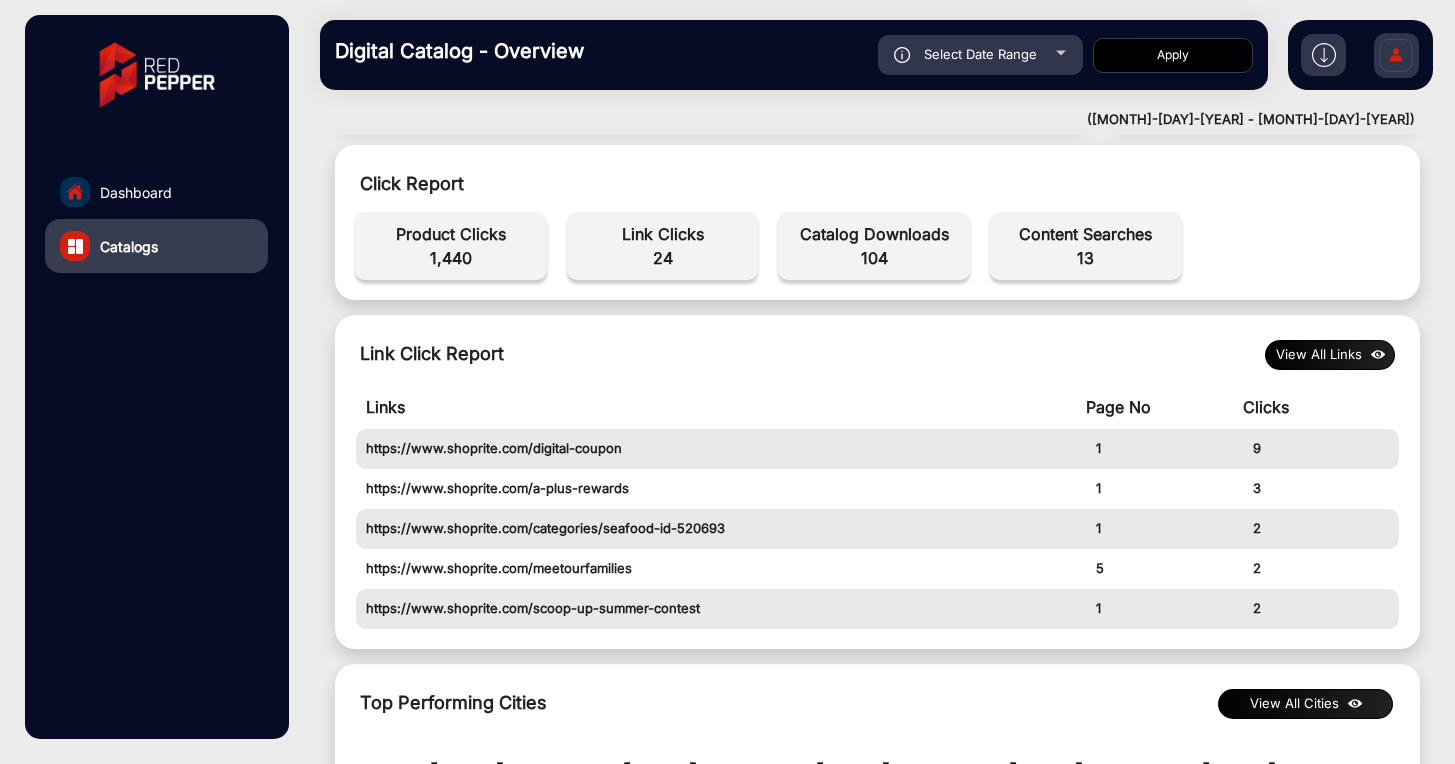 click on "View All Links" 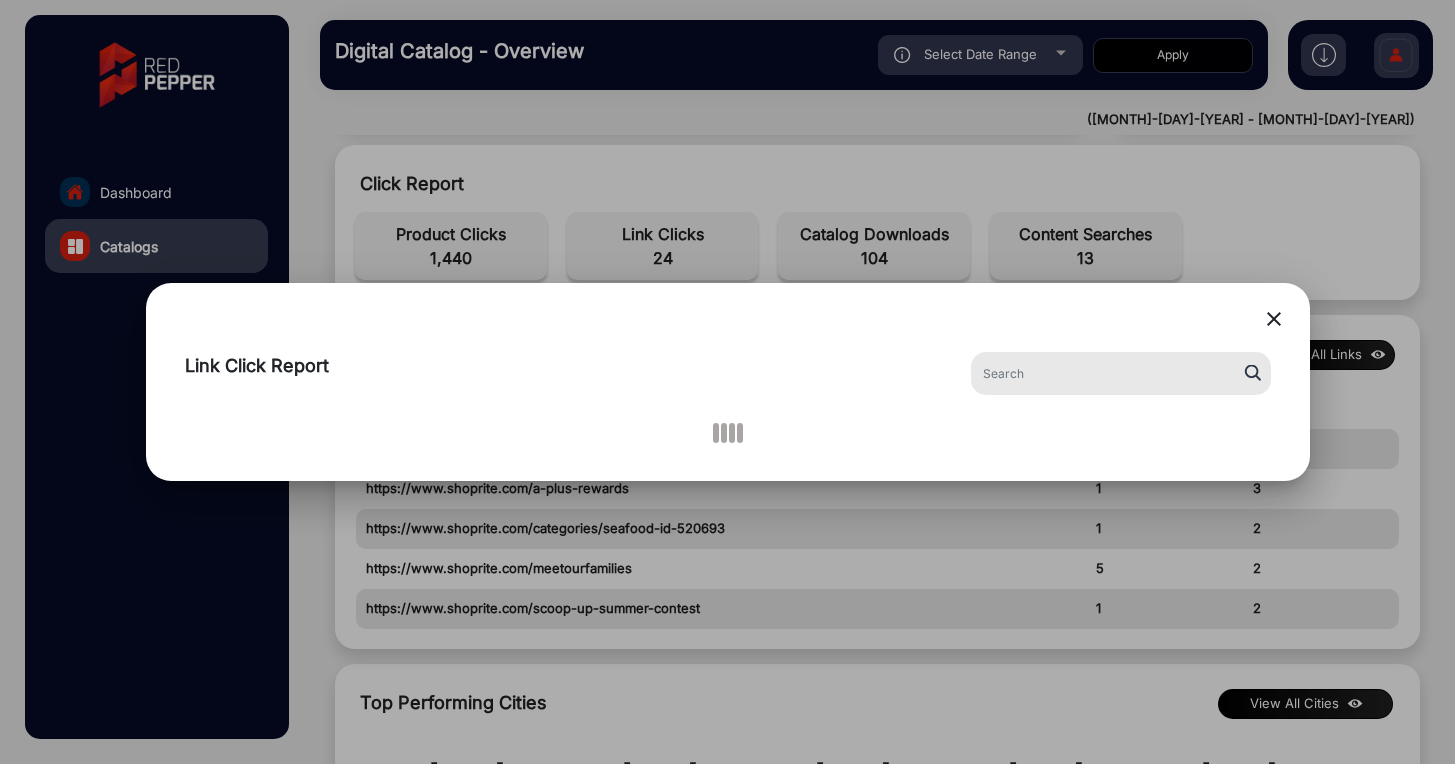 click on "close" at bounding box center (1274, 319) 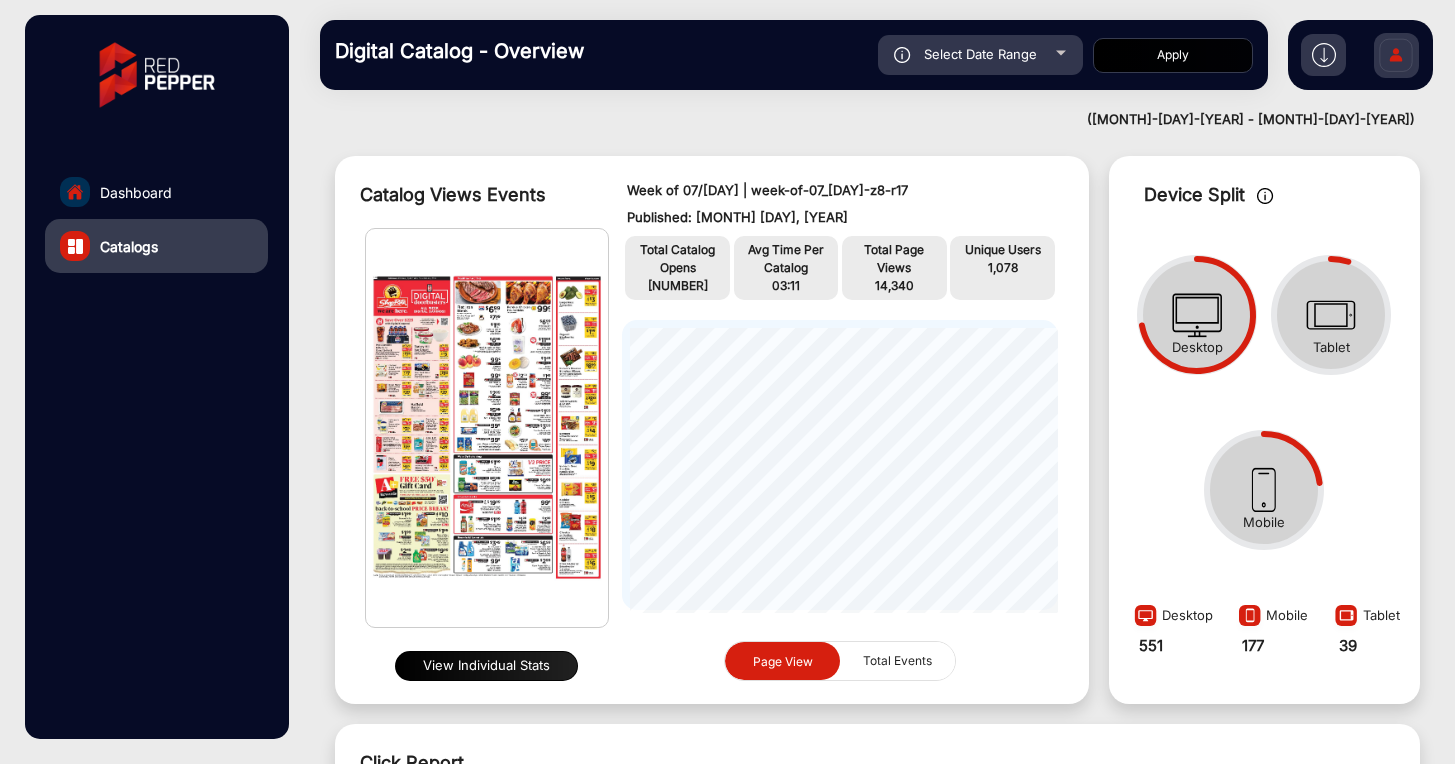 scroll, scrollTop: 43, scrollLeft: 0, axis: vertical 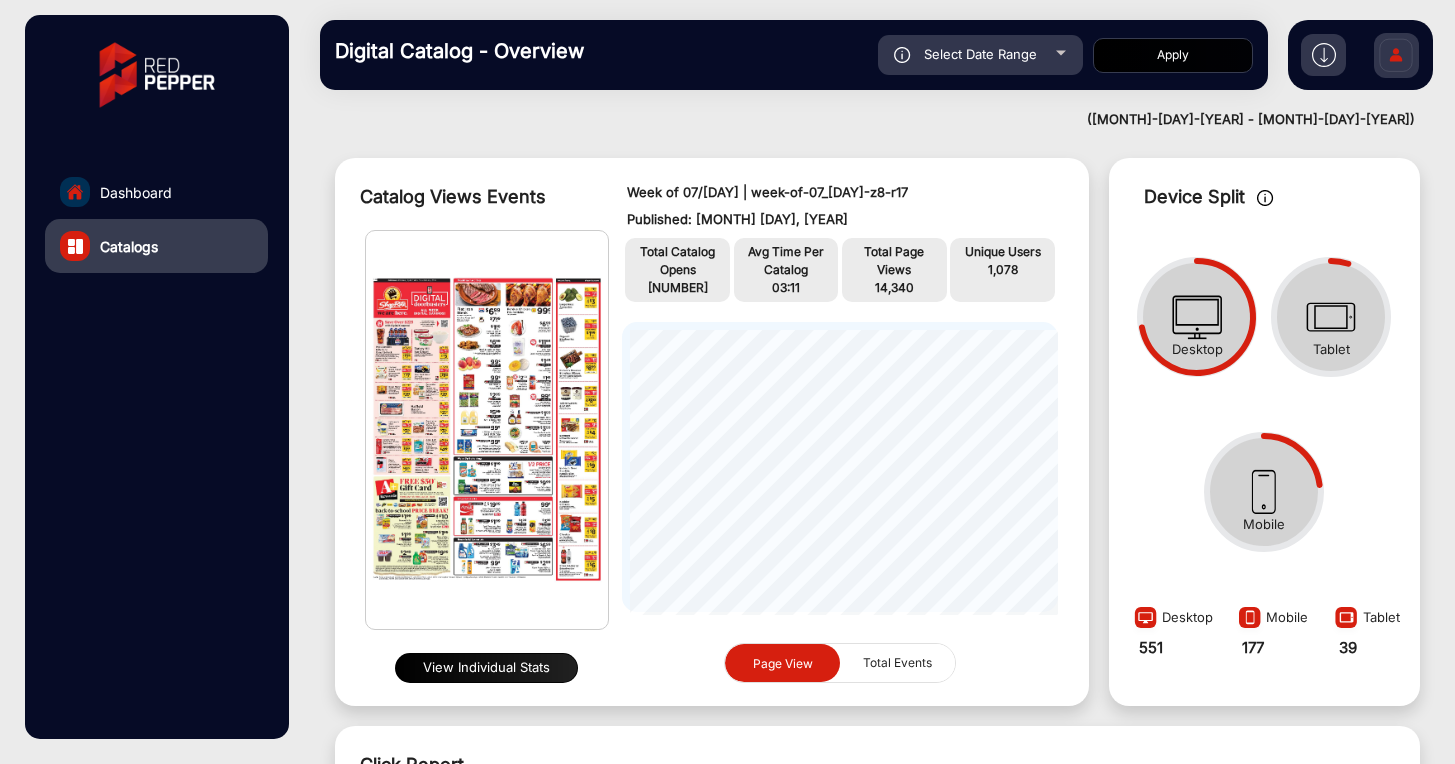 click on "View Individual Stats" 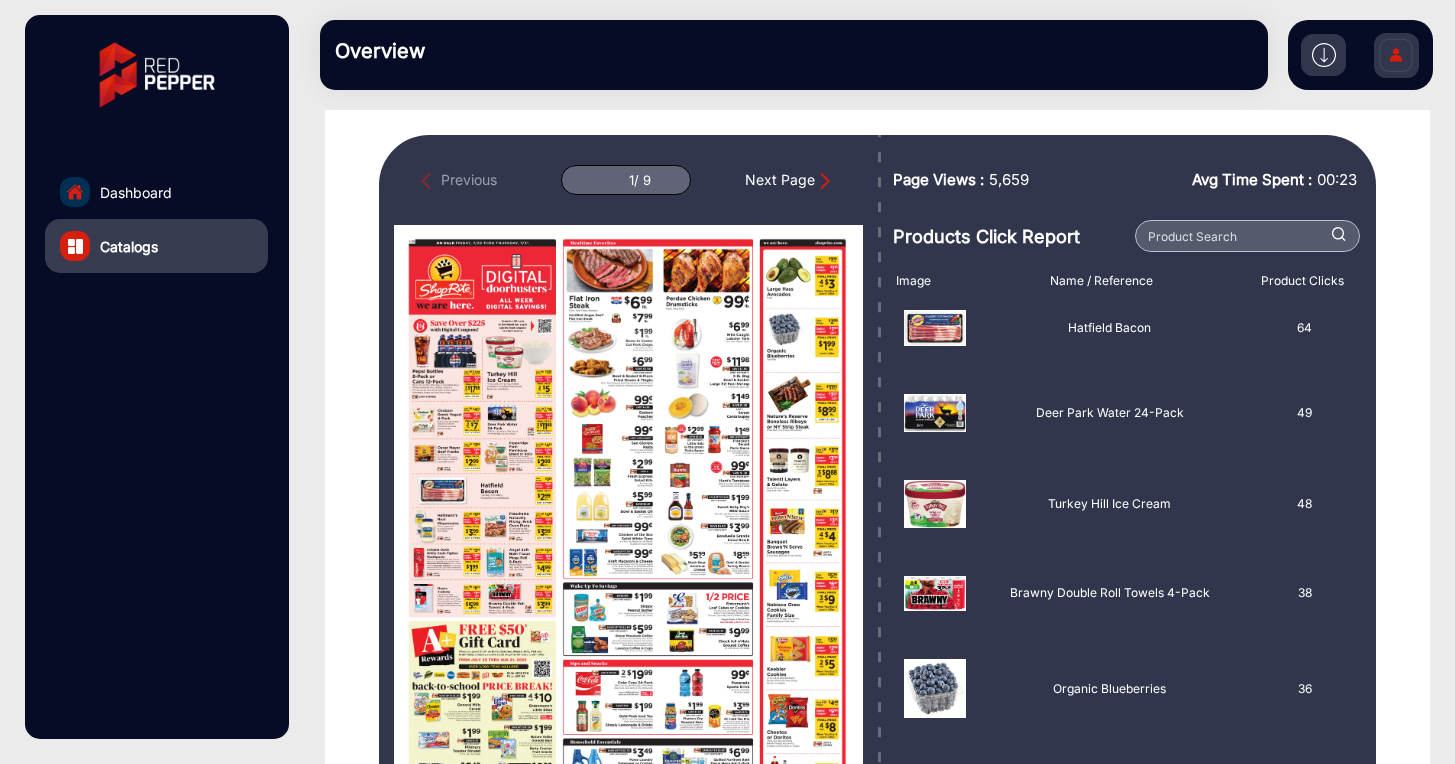 scroll, scrollTop: 0, scrollLeft: 0, axis: both 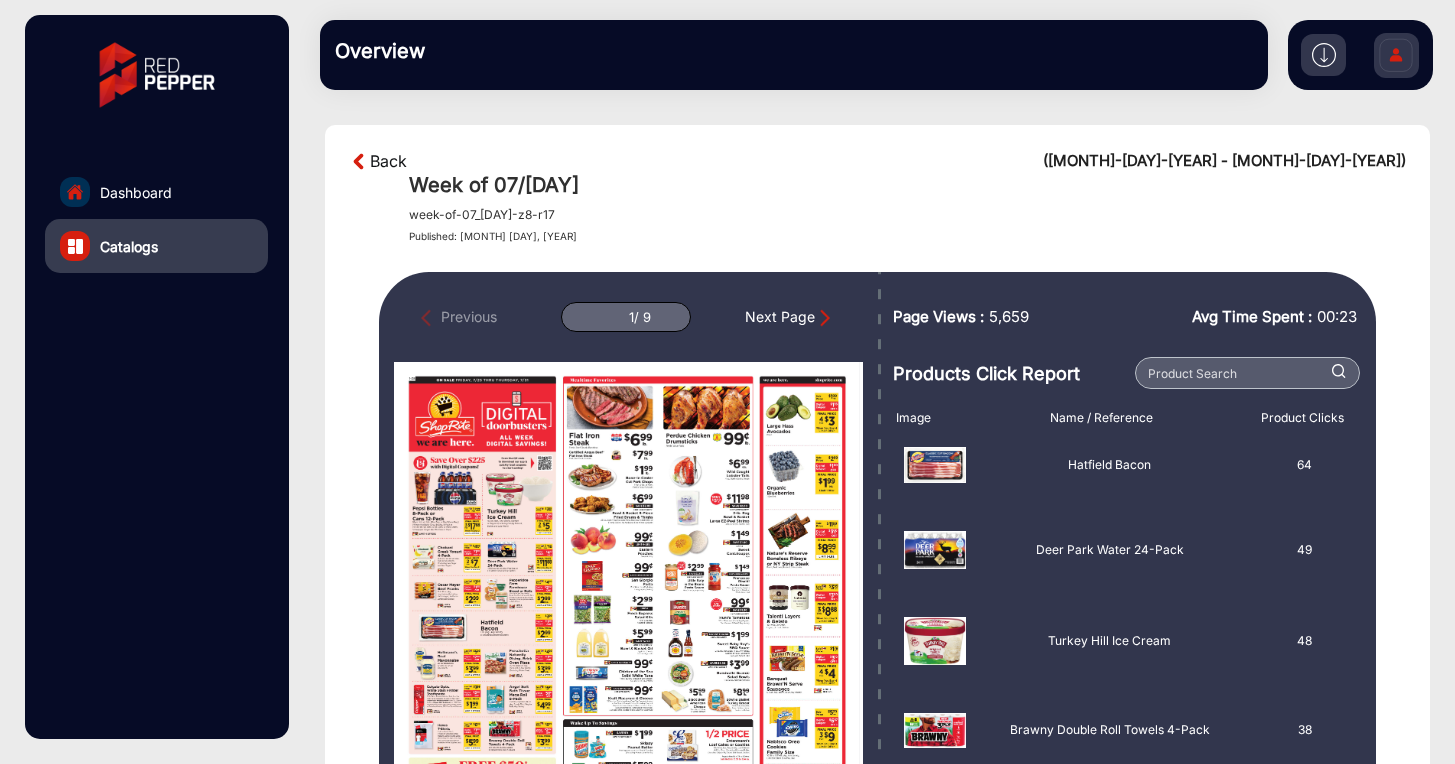 click on "Back" at bounding box center (388, 161) 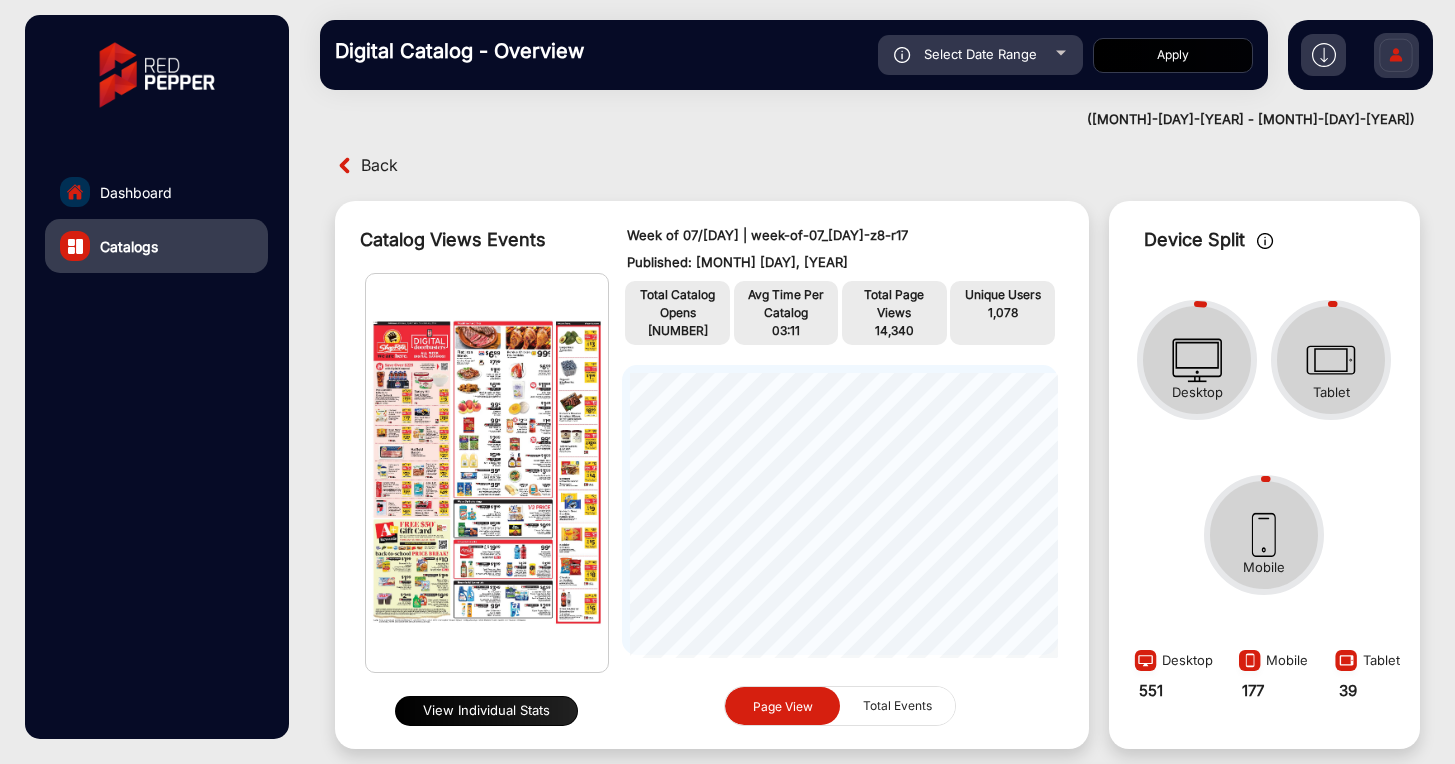scroll, scrollTop: 15, scrollLeft: 0, axis: vertical 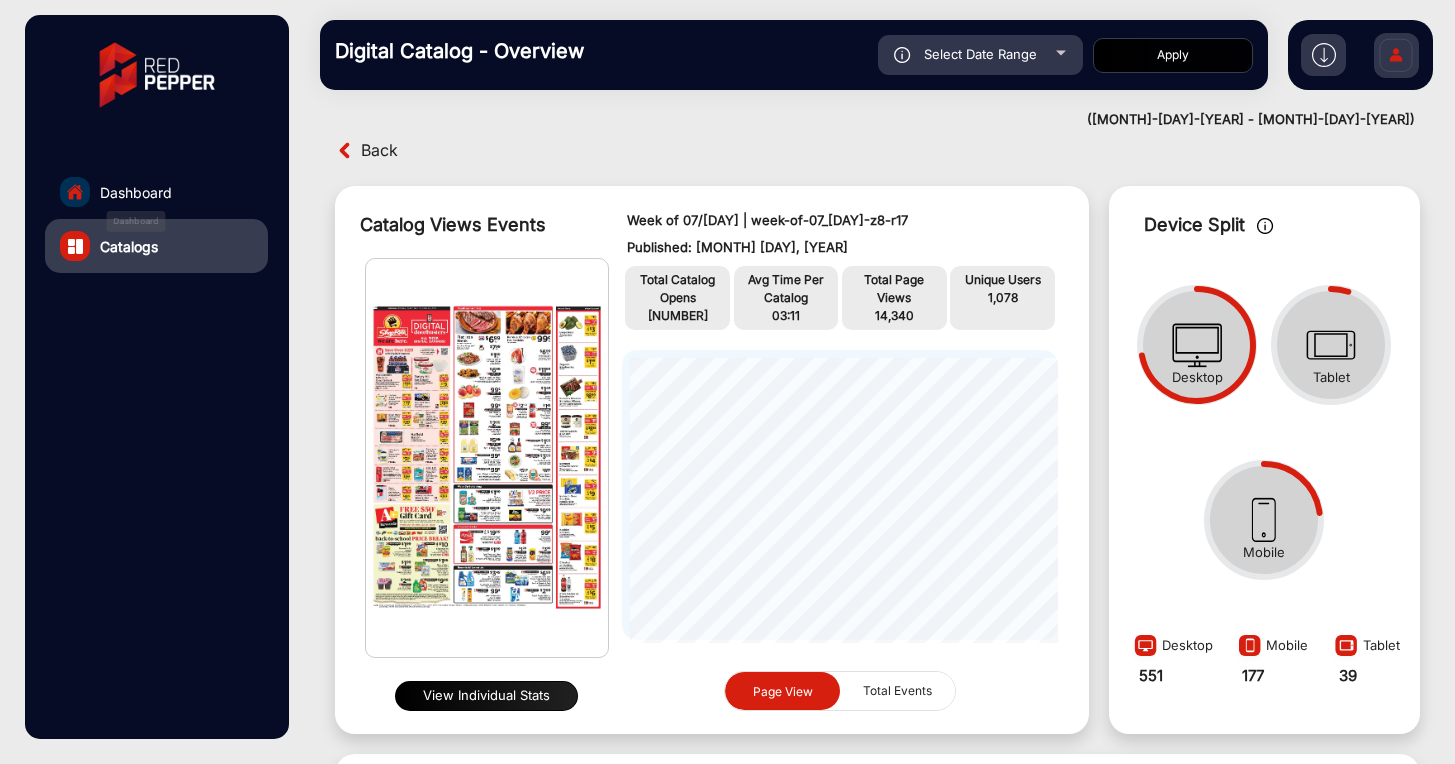 click on "Dashboard" 